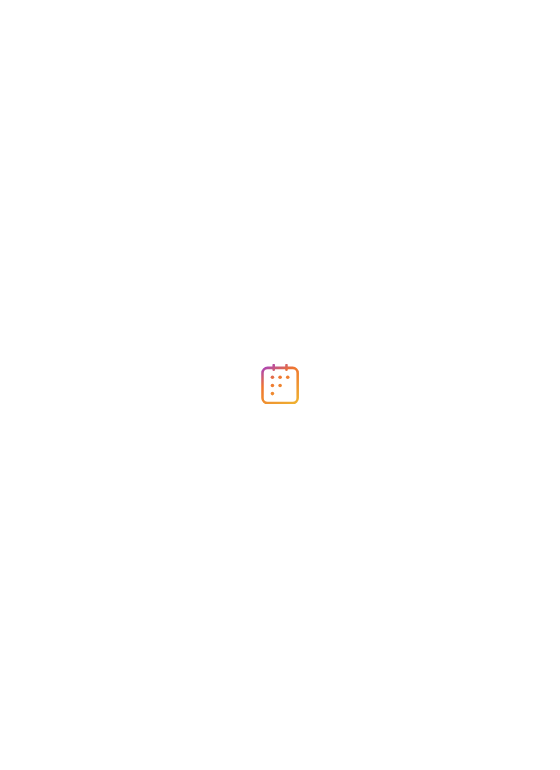 scroll, scrollTop: 0, scrollLeft: 0, axis: both 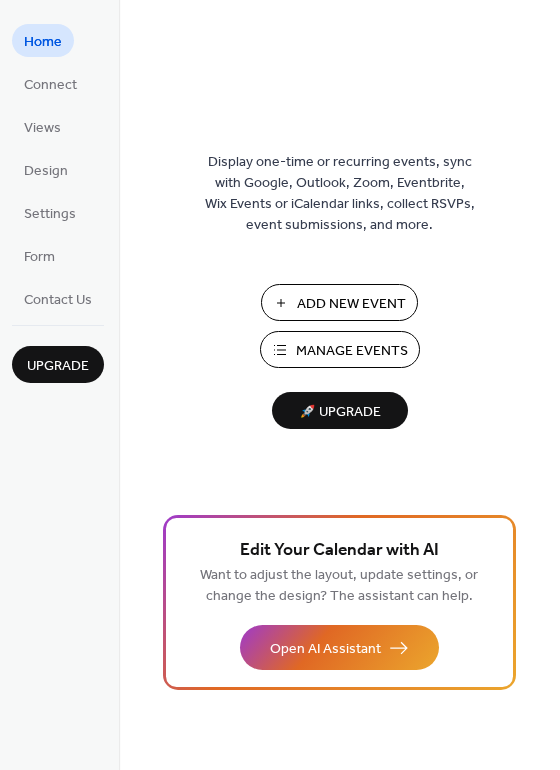 click on "Add New Event" at bounding box center [351, 304] 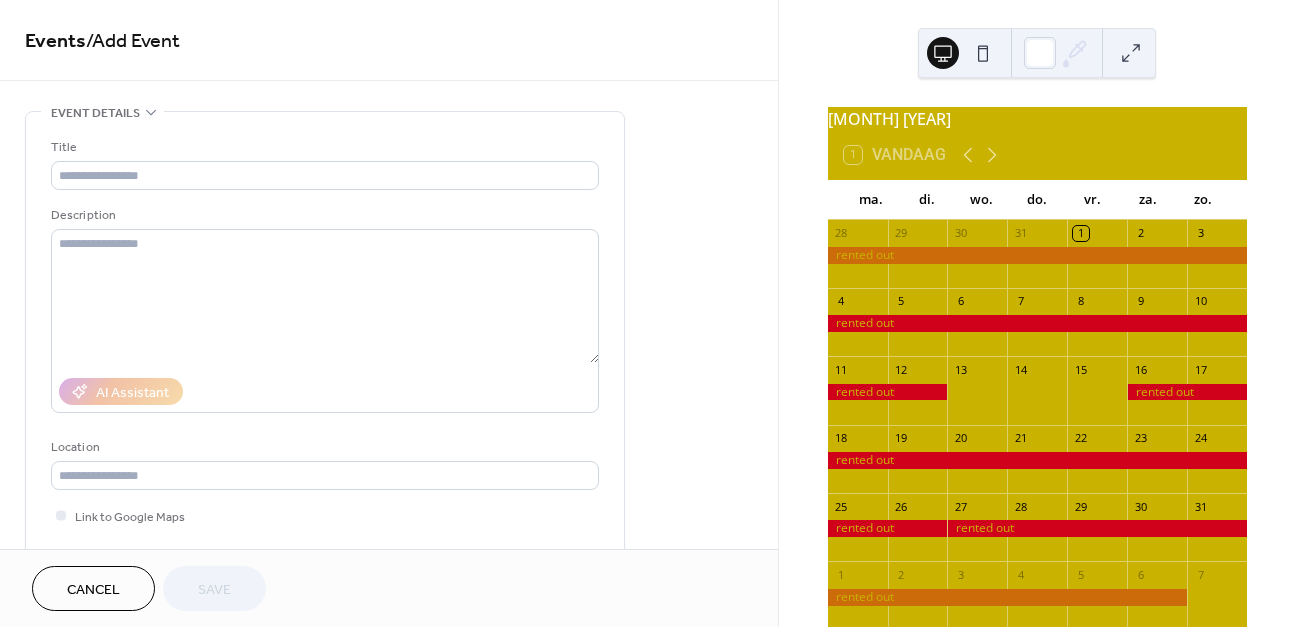 scroll, scrollTop: 0, scrollLeft: 0, axis: both 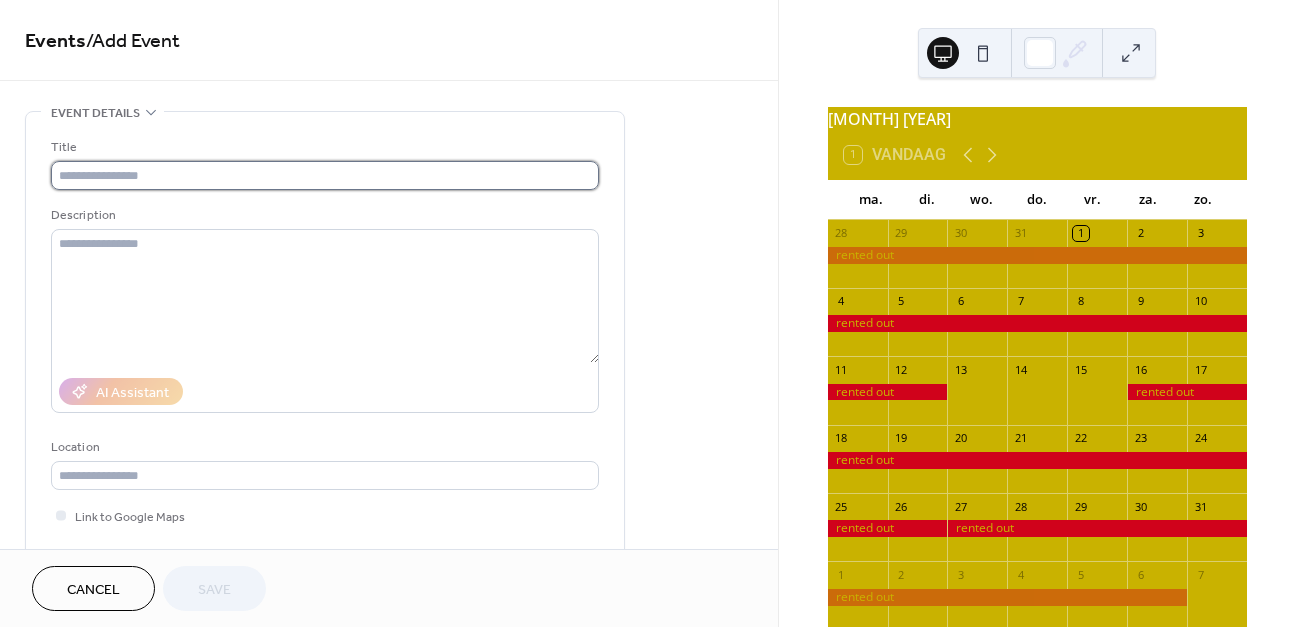 click at bounding box center [325, 175] 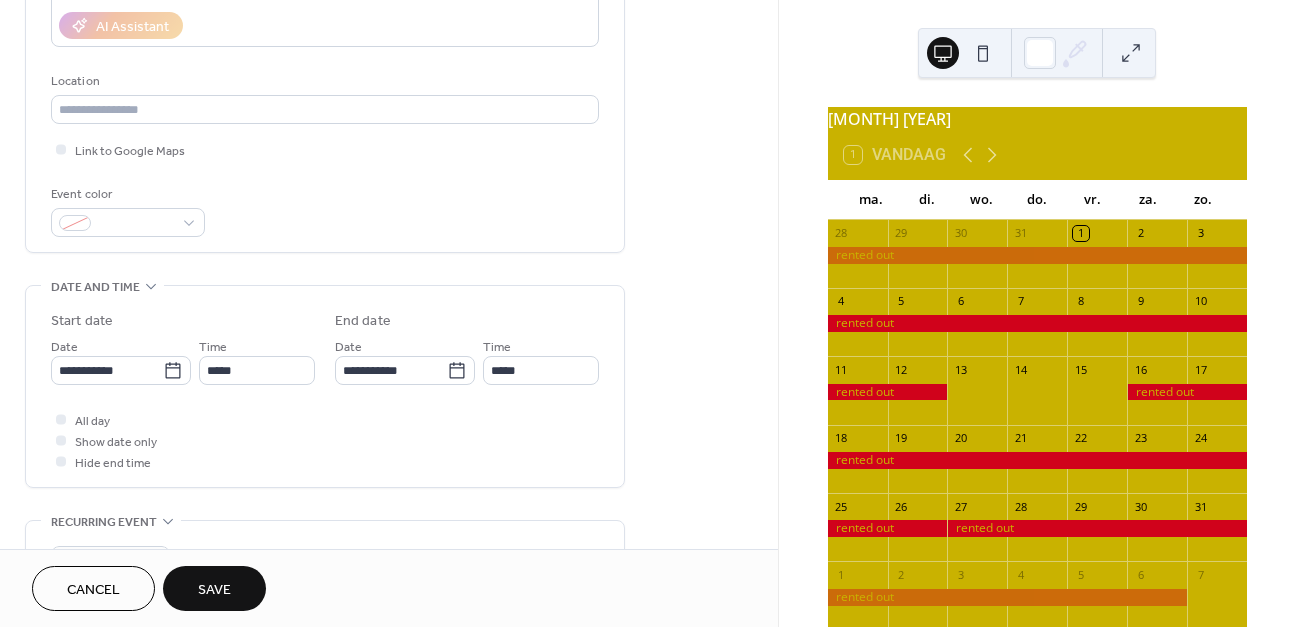 scroll, scrollTop: 367, scrollLeft: 0, axis: vertical 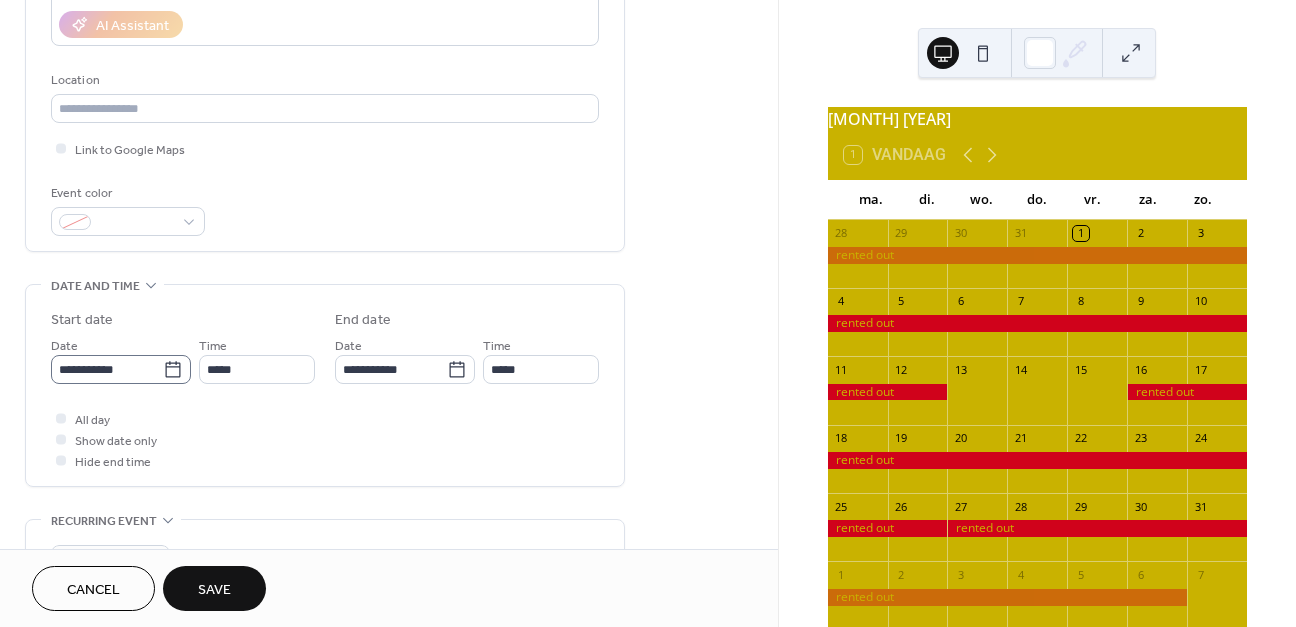 type on "**********" 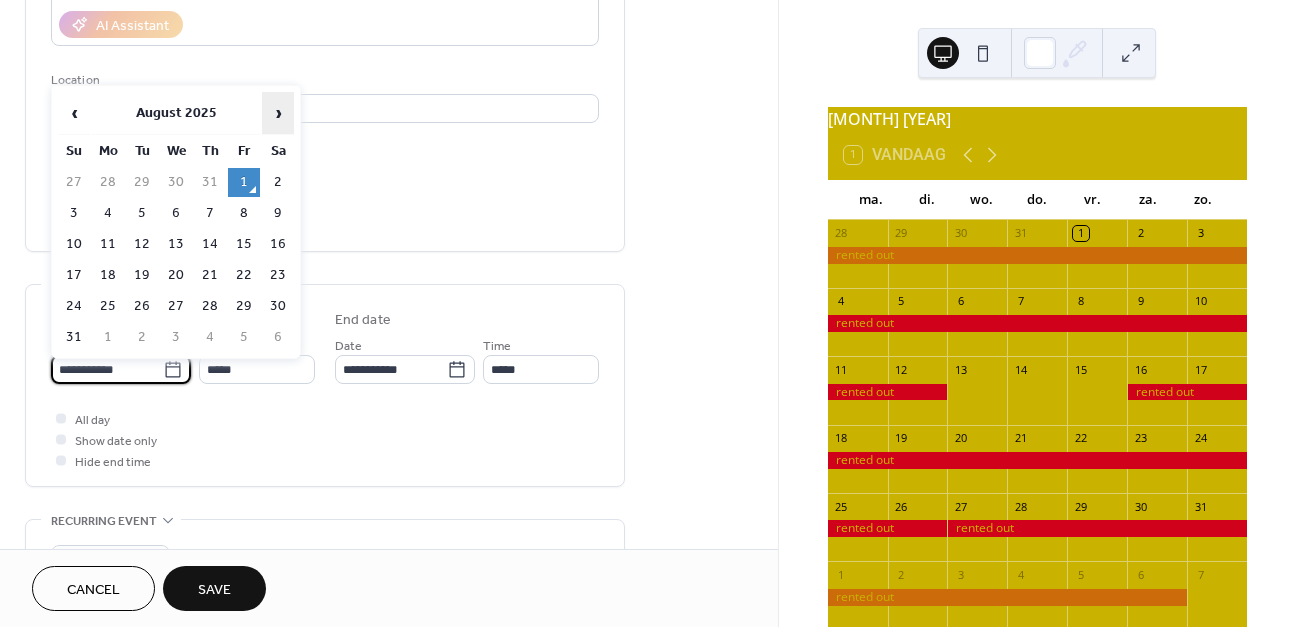 click on "›" at bounding box center (278, 113) 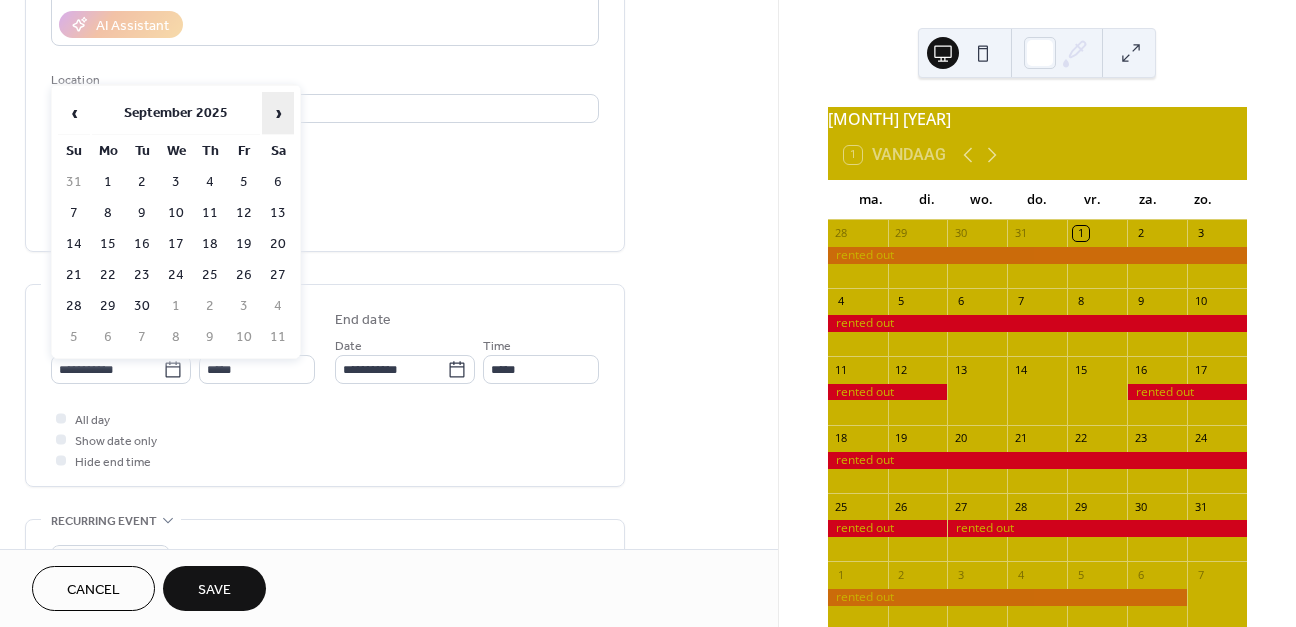 click on "›" at bounding box center [278, 113] 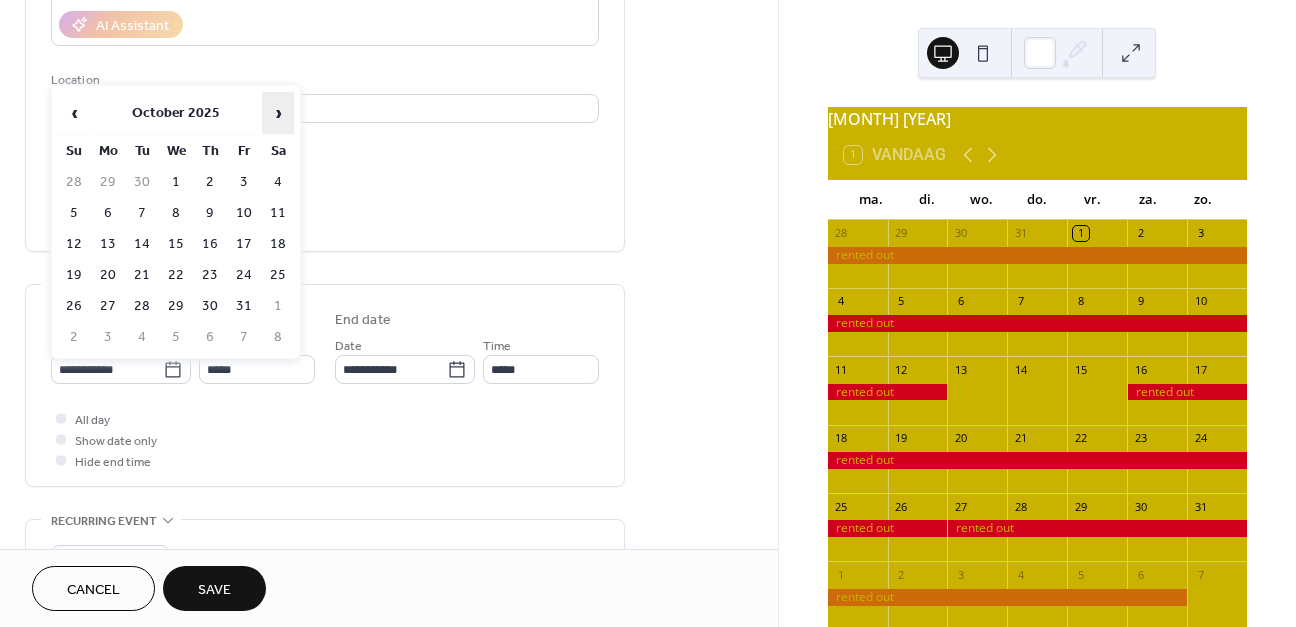 click on "›" at bounding box center [278, 113] 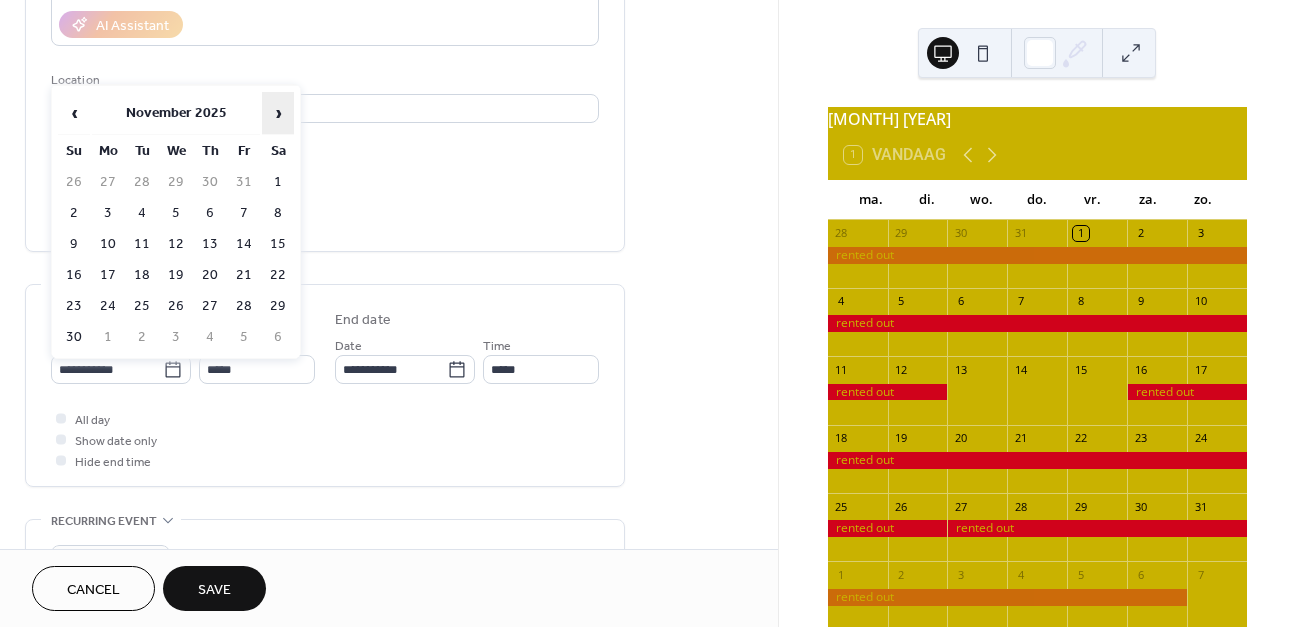 click on "›" at bounding box center (278, 113) 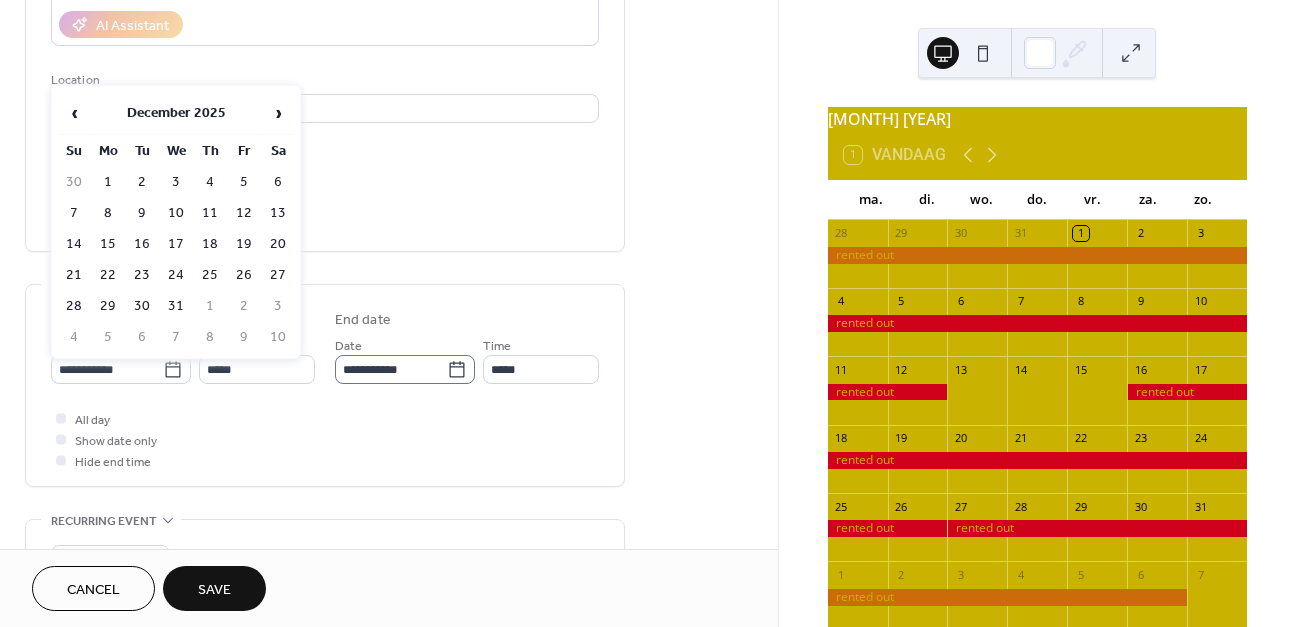 click on "1" at bounding box center [108, 182] 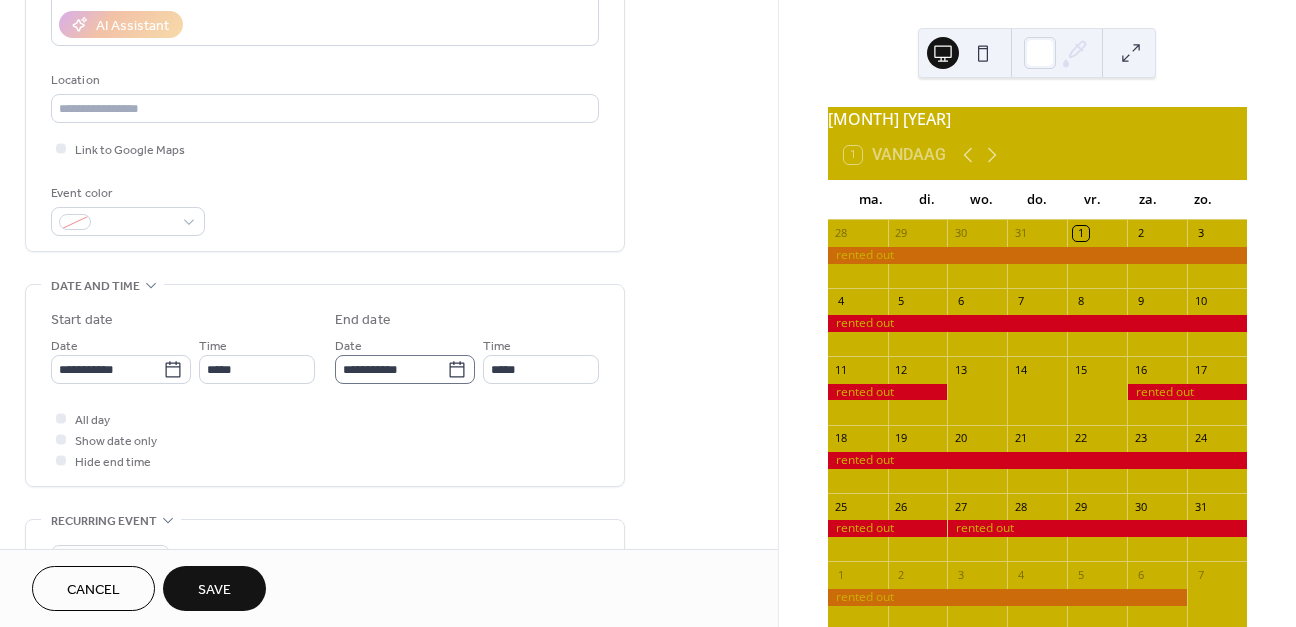 type on "**********" 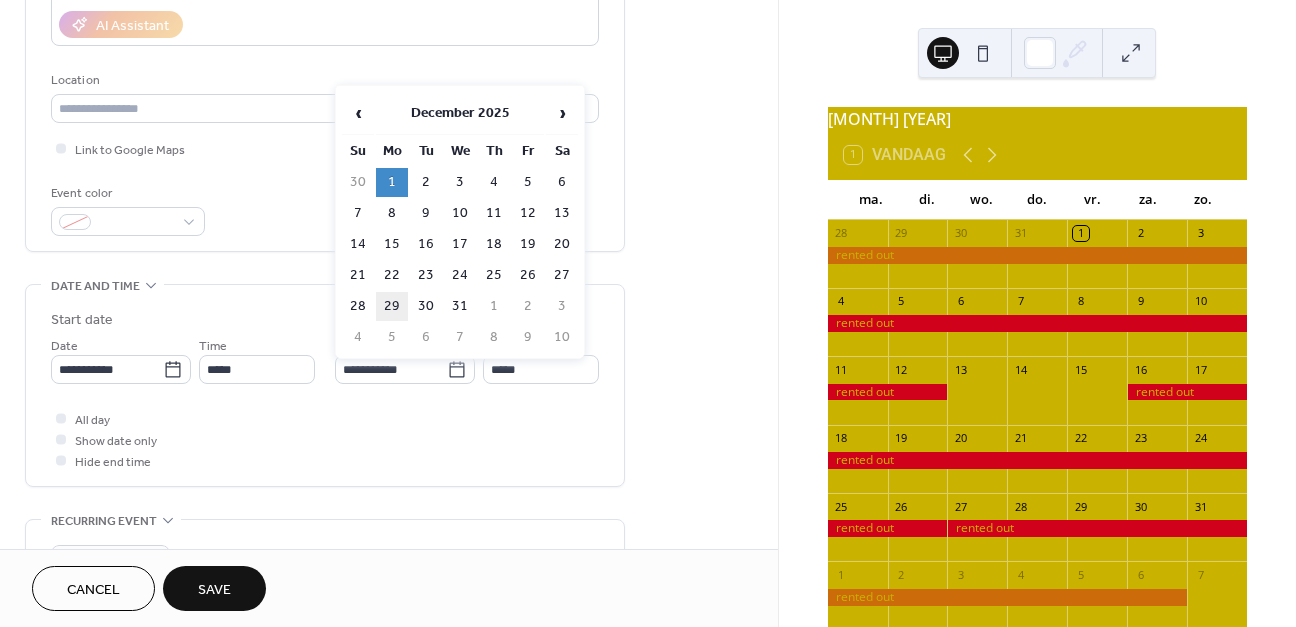 click on "29" at bounding box center [392, 306] 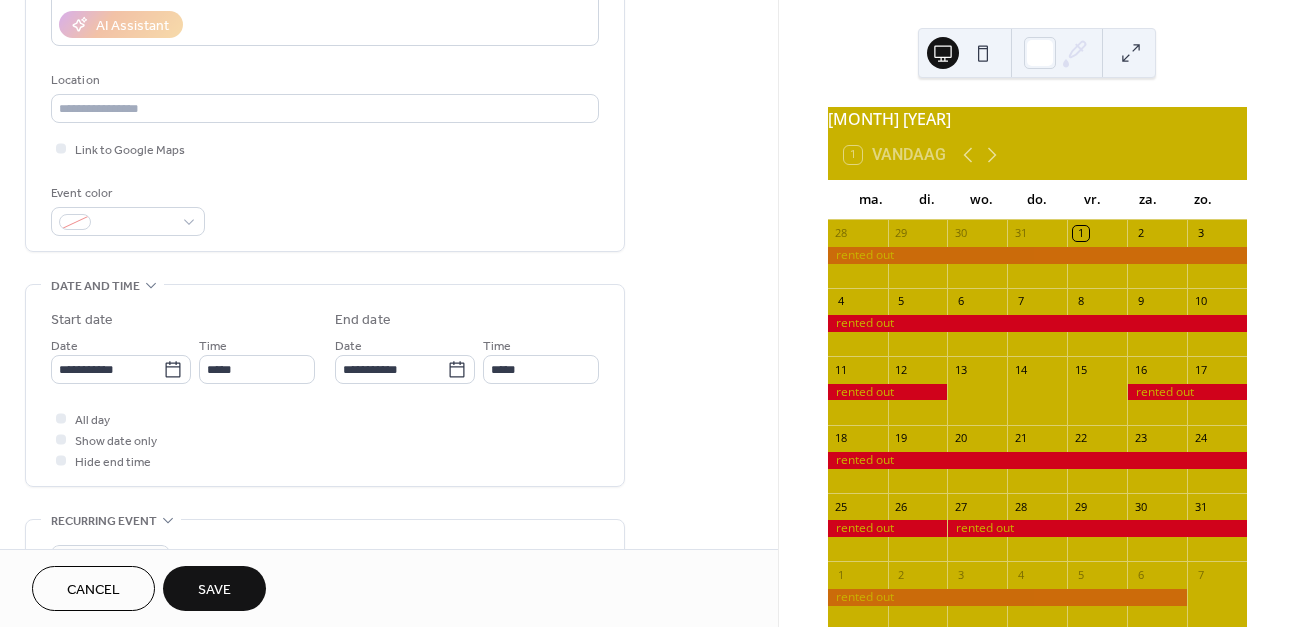 type on "**********" 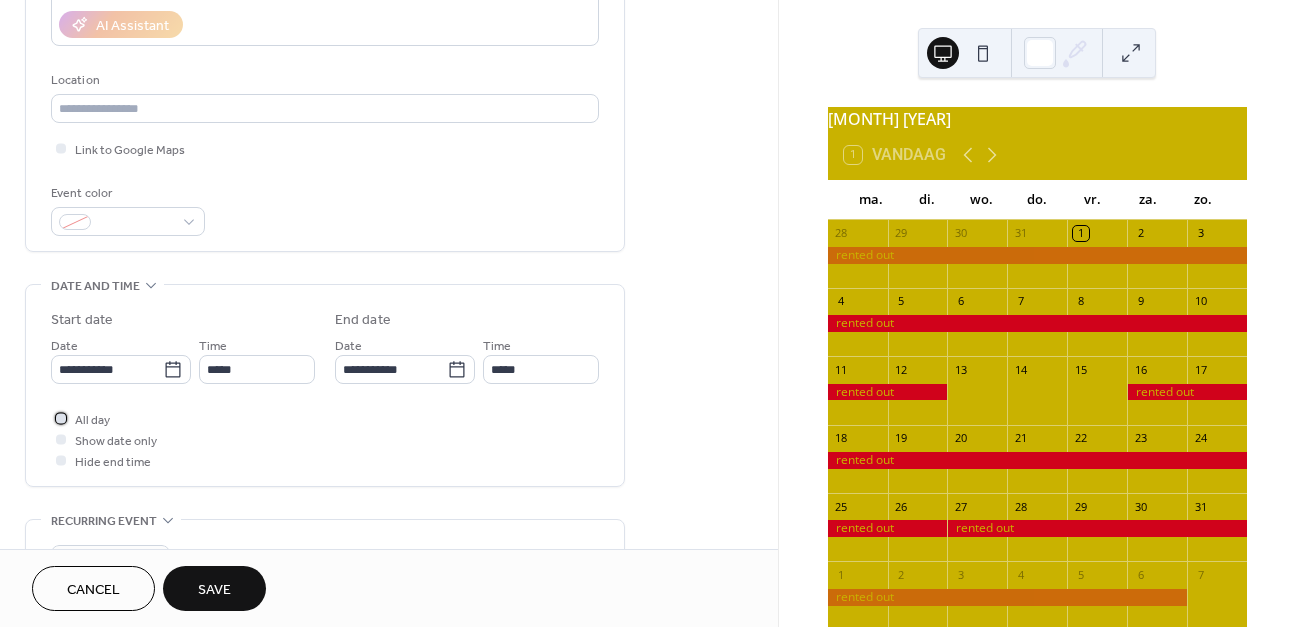 click at bounding box center (61, 418) 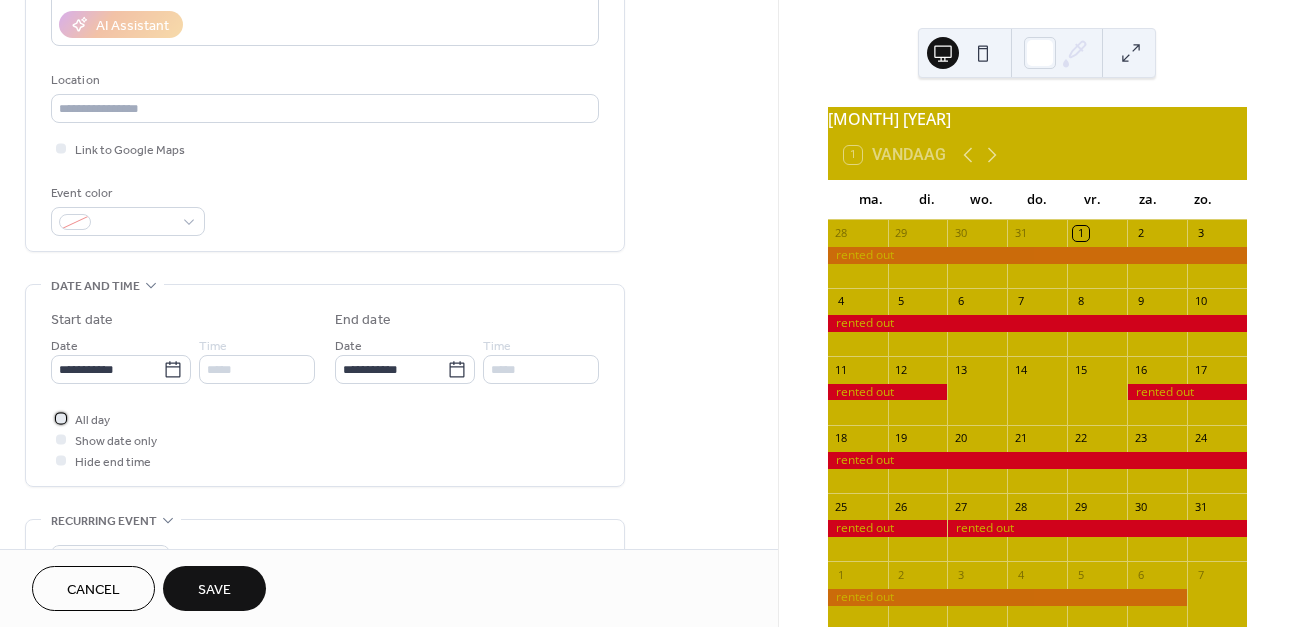 scroll, scrollTop: 369, scrollLeft: 0, axis: vertical 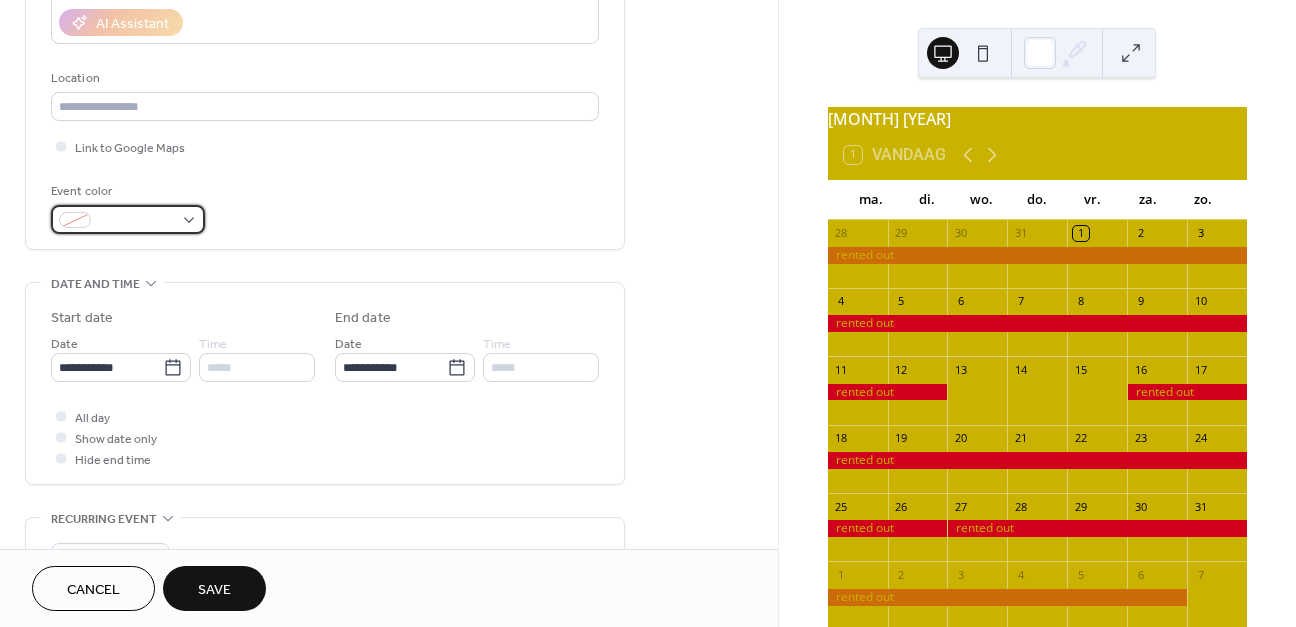 click at bounding box center (128, 219) 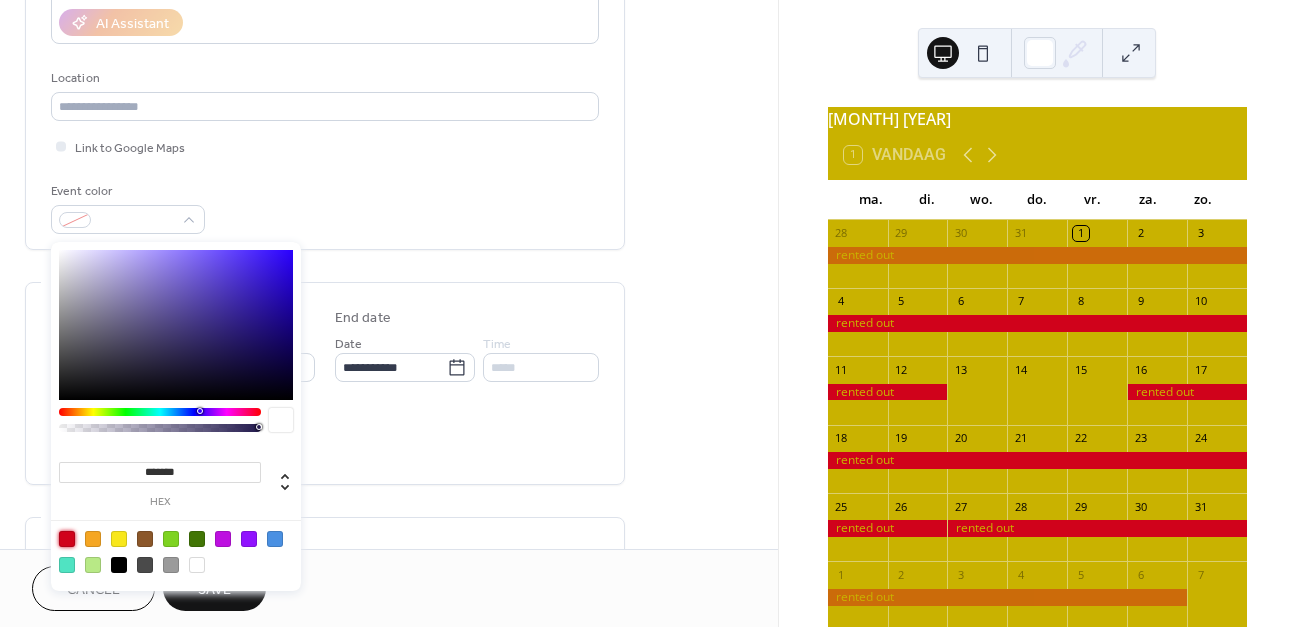 click at bounding box center [67, 539] 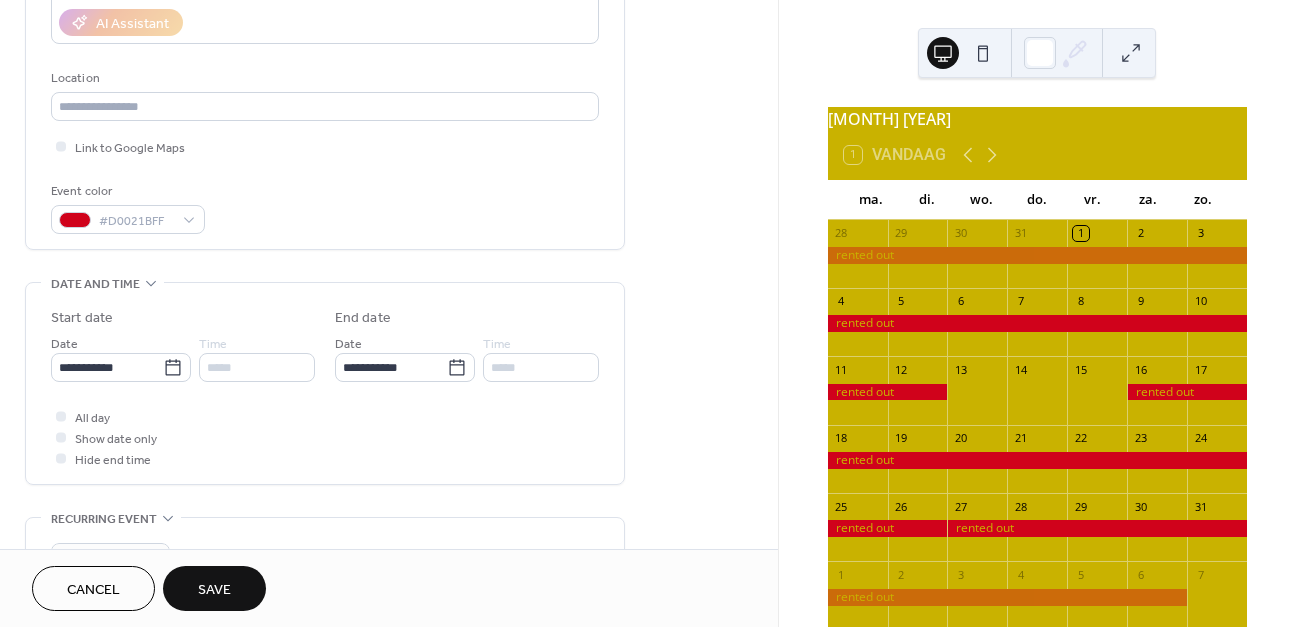 click on "**********" at bounding box center (325, 341) 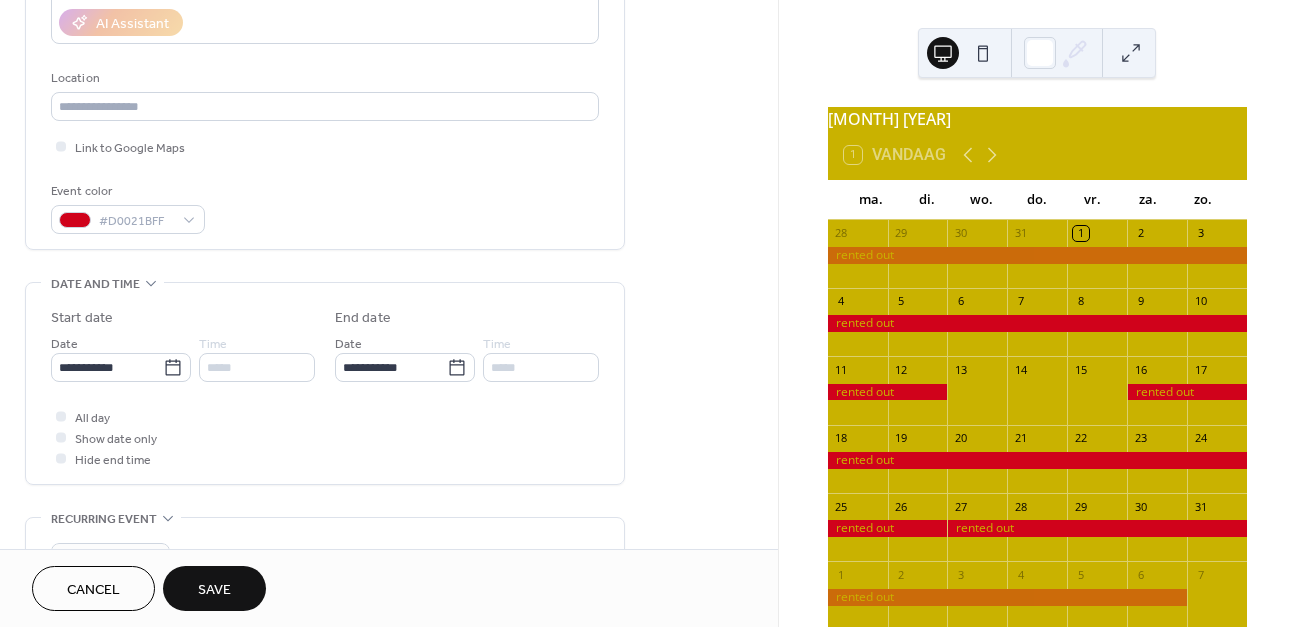 click on "Save" at bounding box center [214, 590] 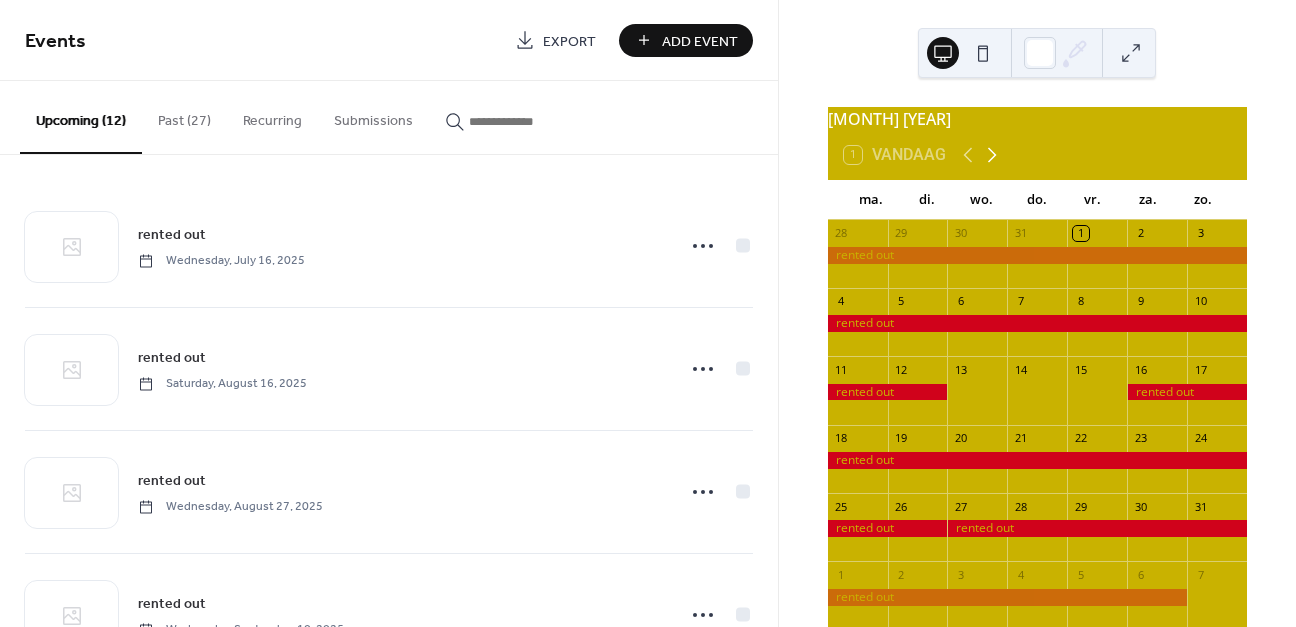 click 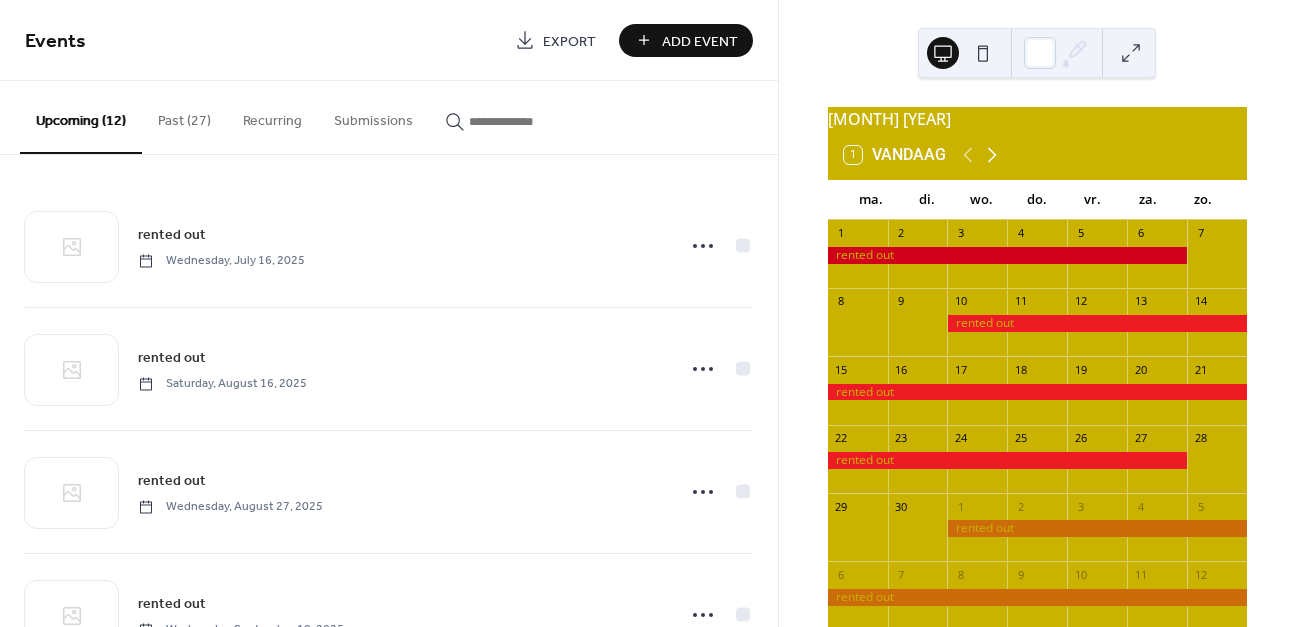 click 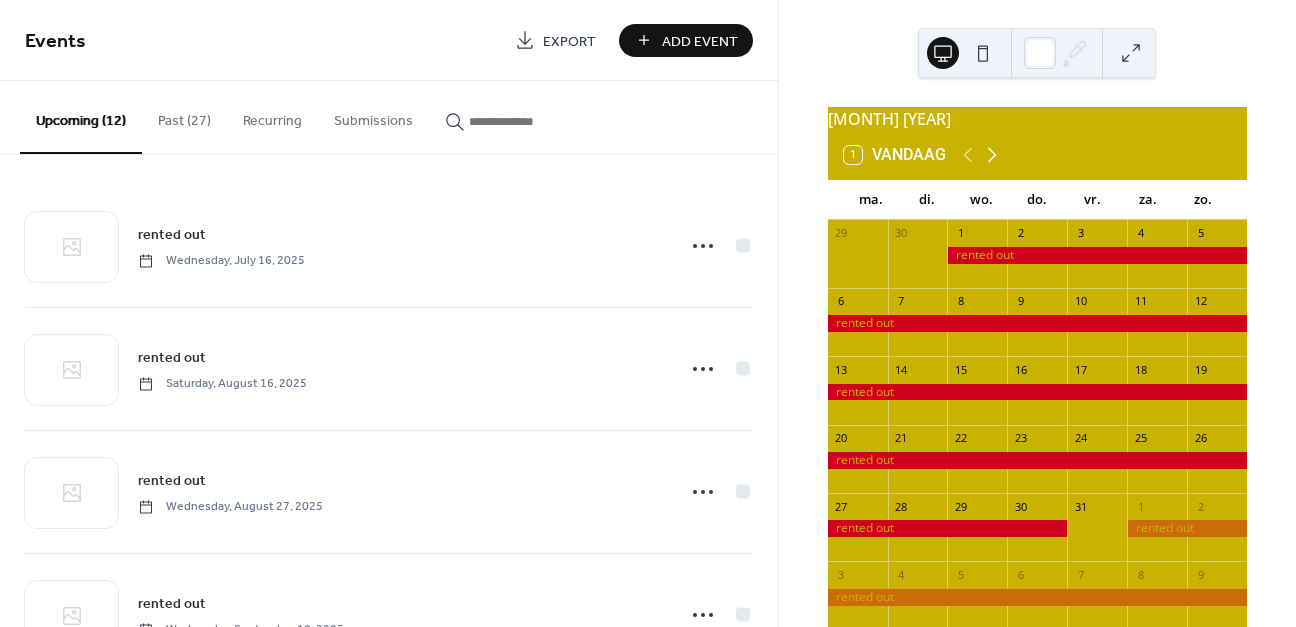 click 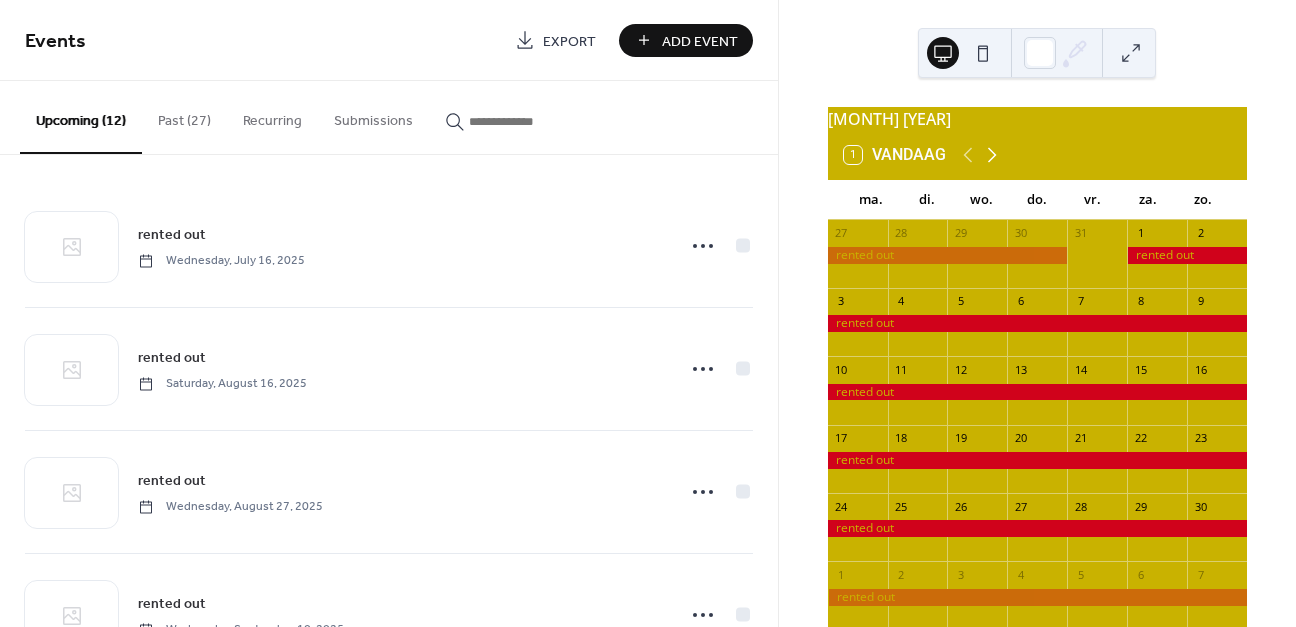 click 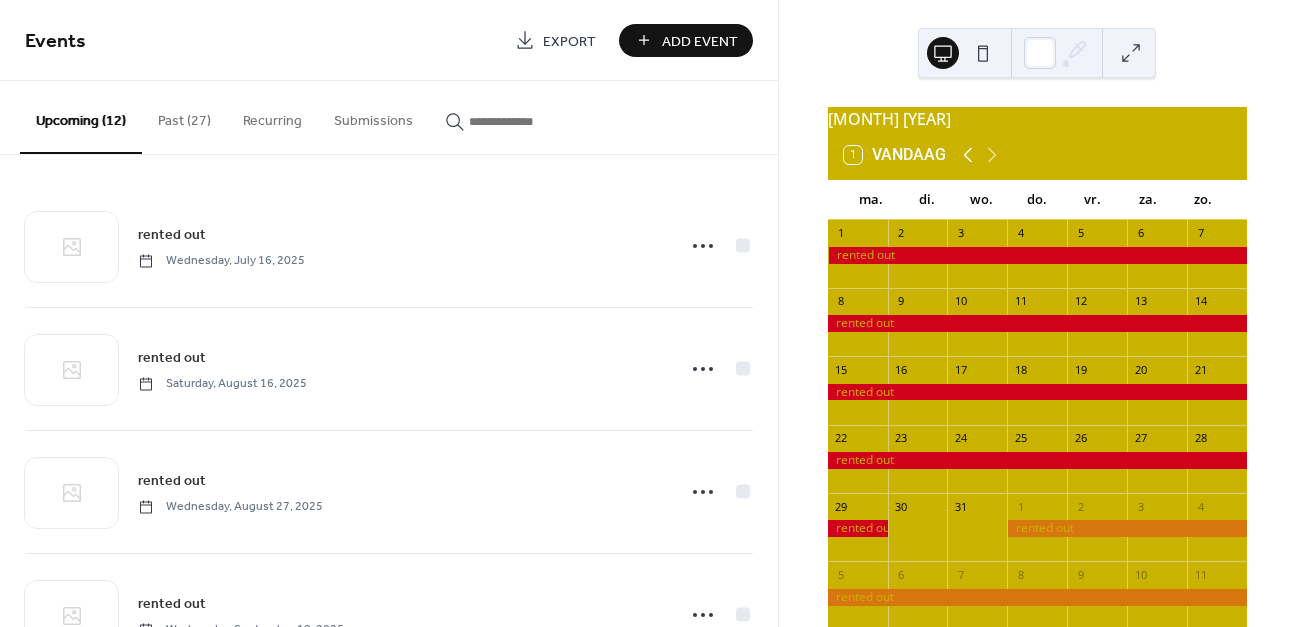 click 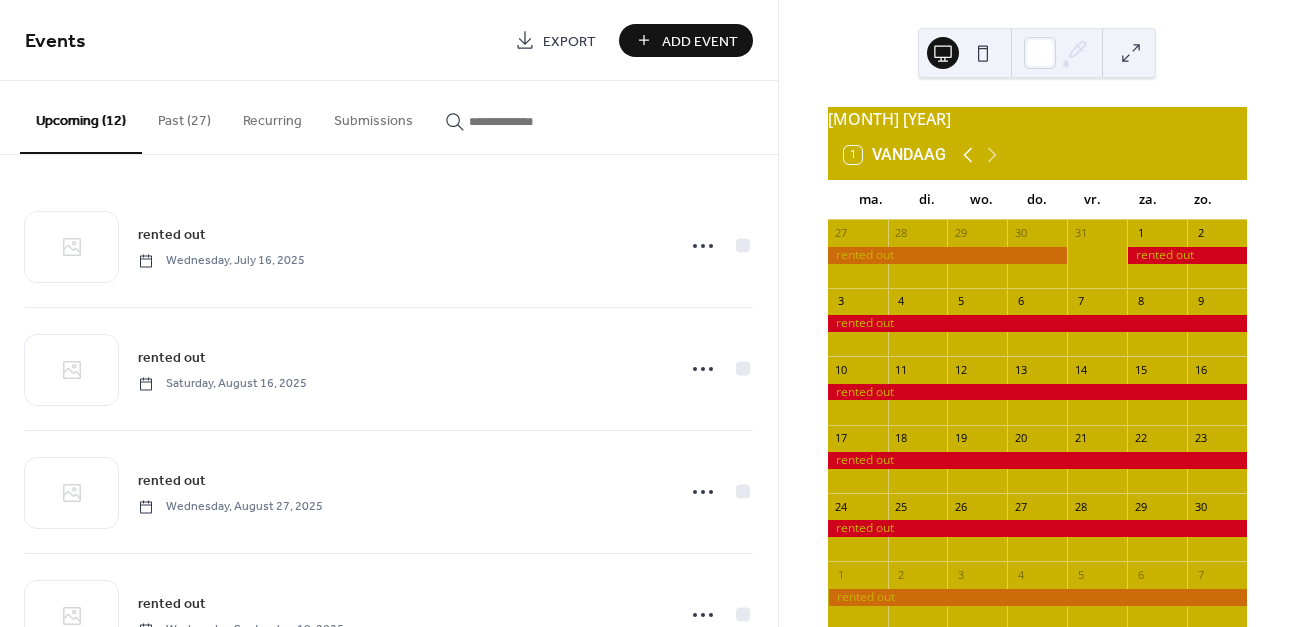 click 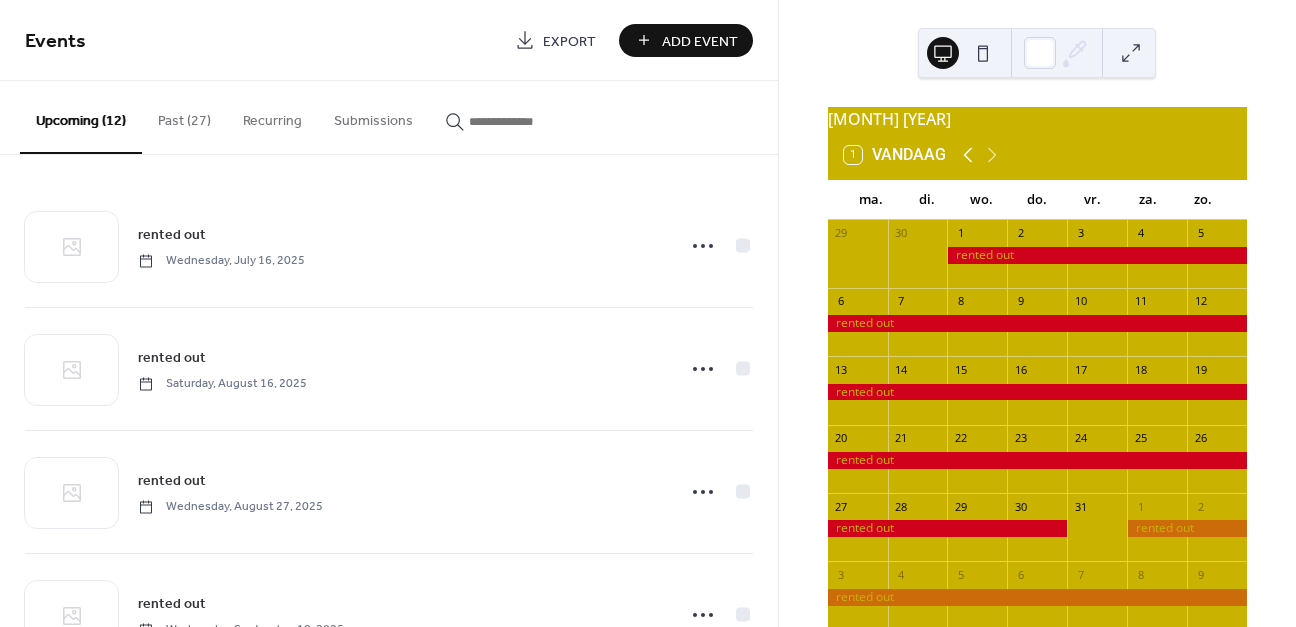 click 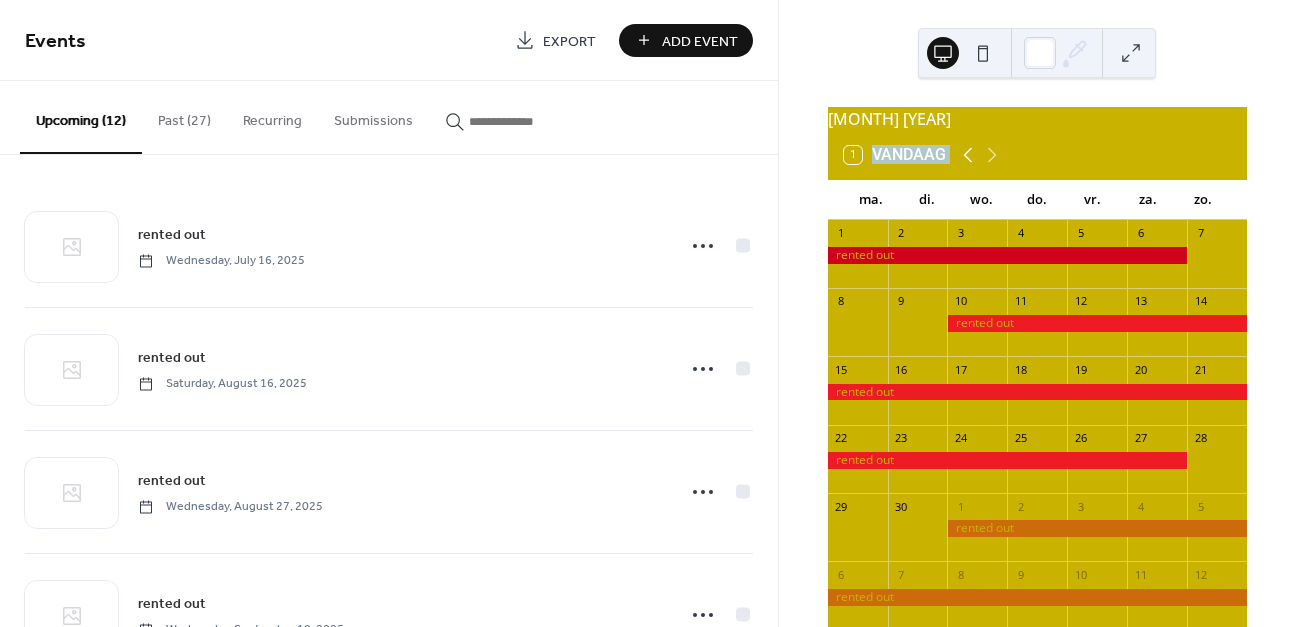 click 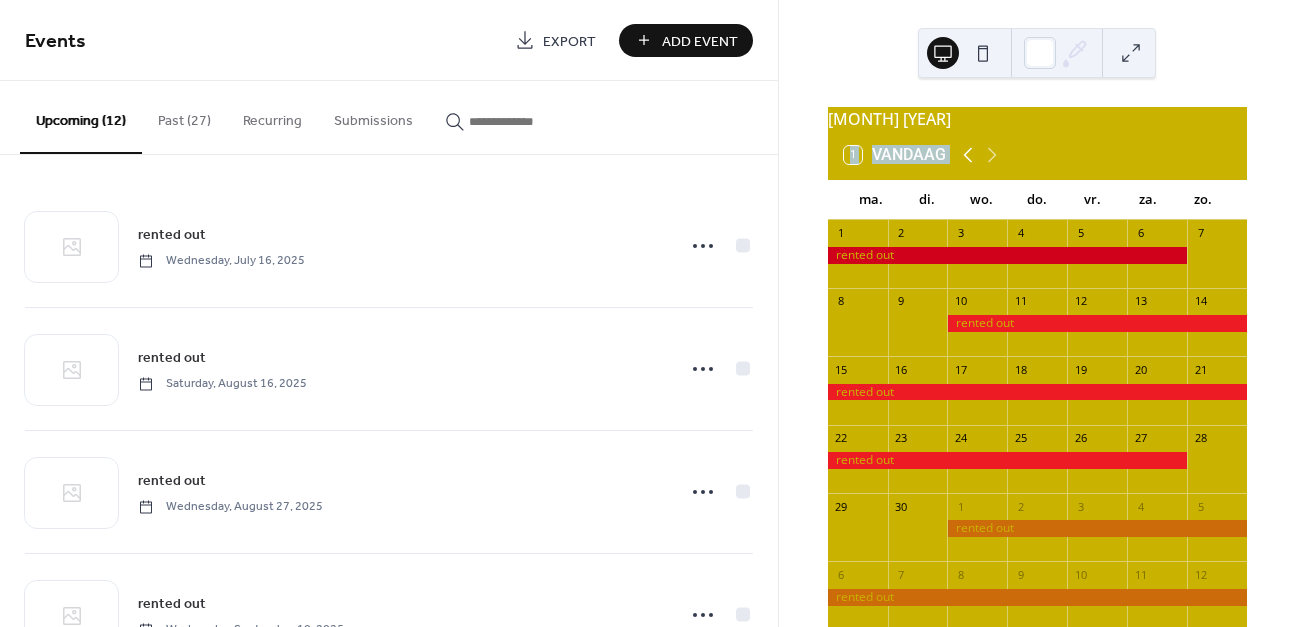 click 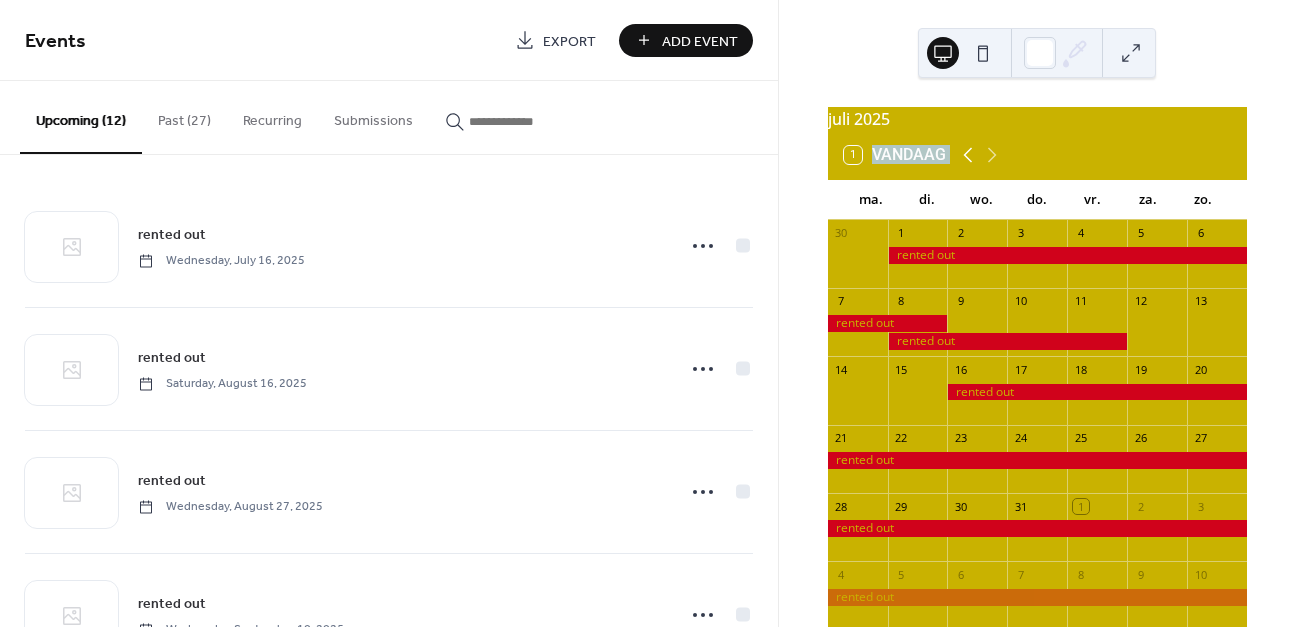 click 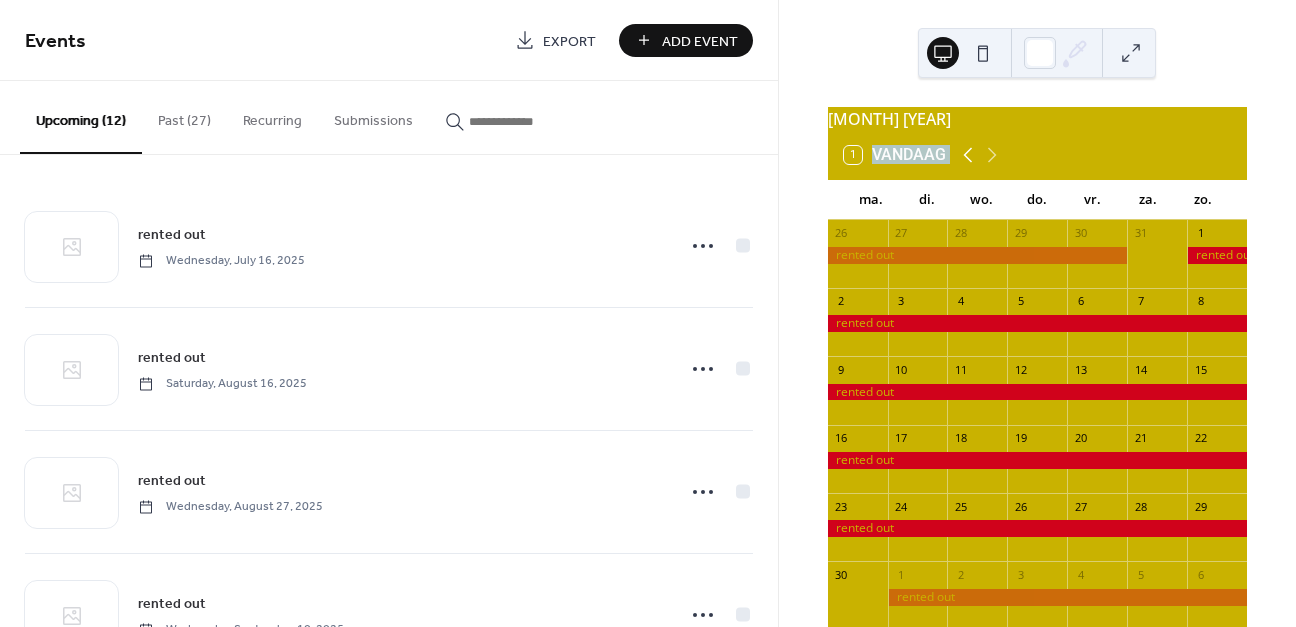 click 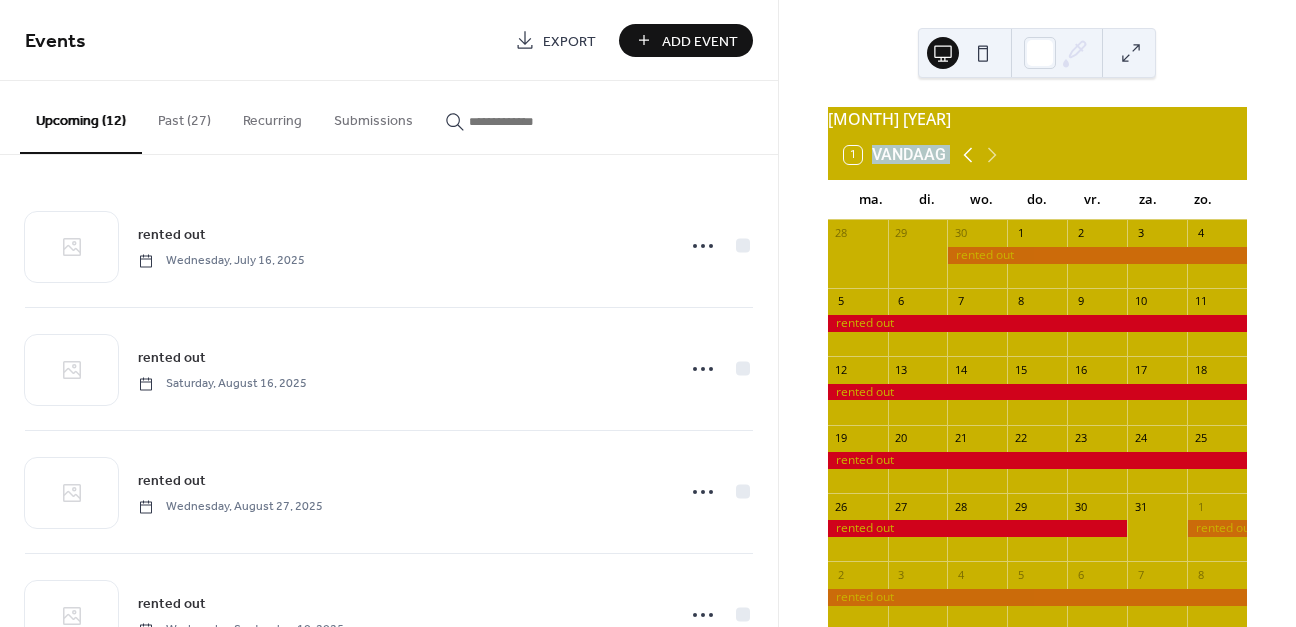 click 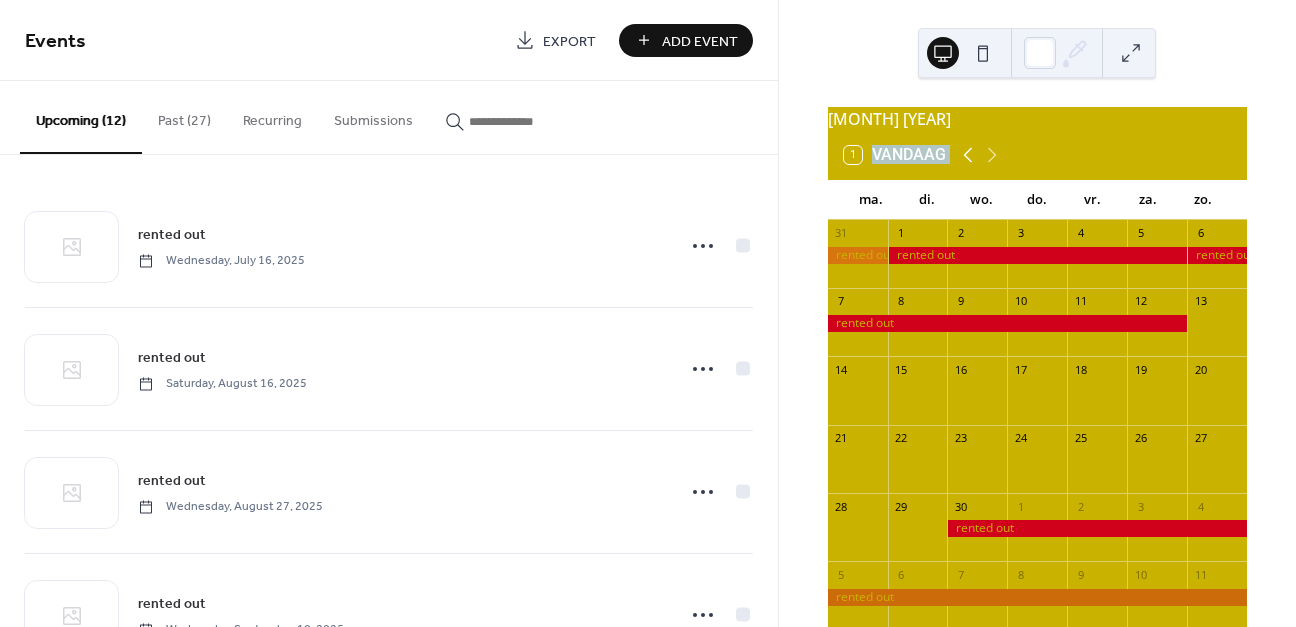 click 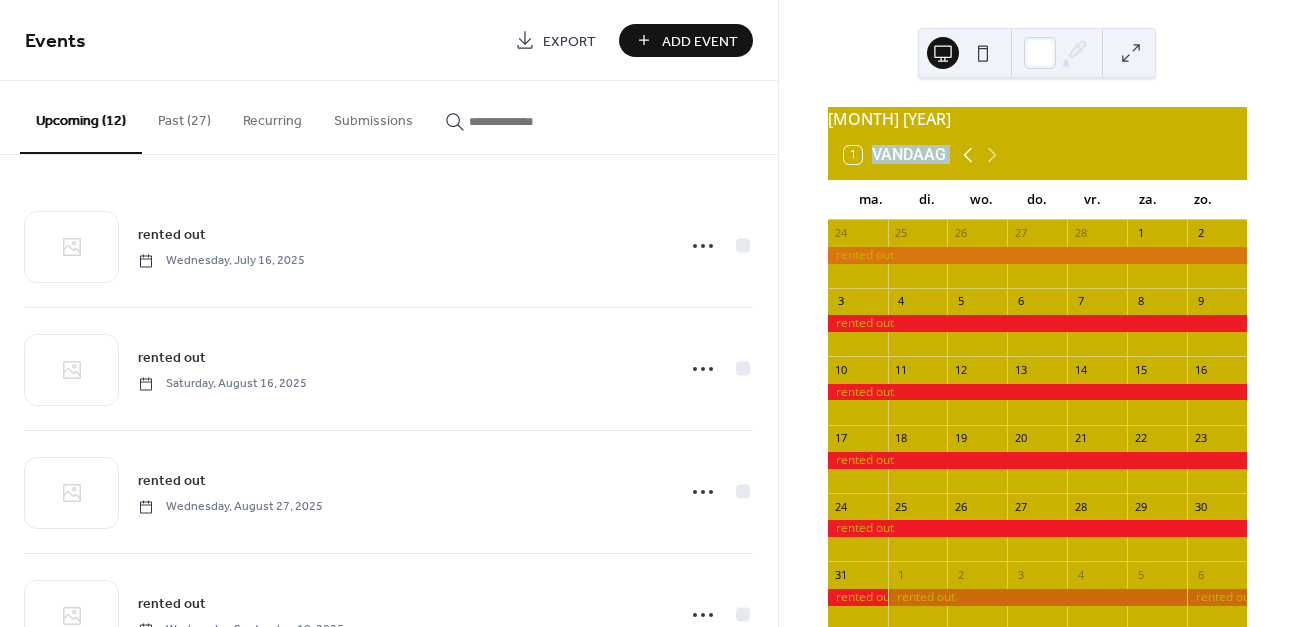 click 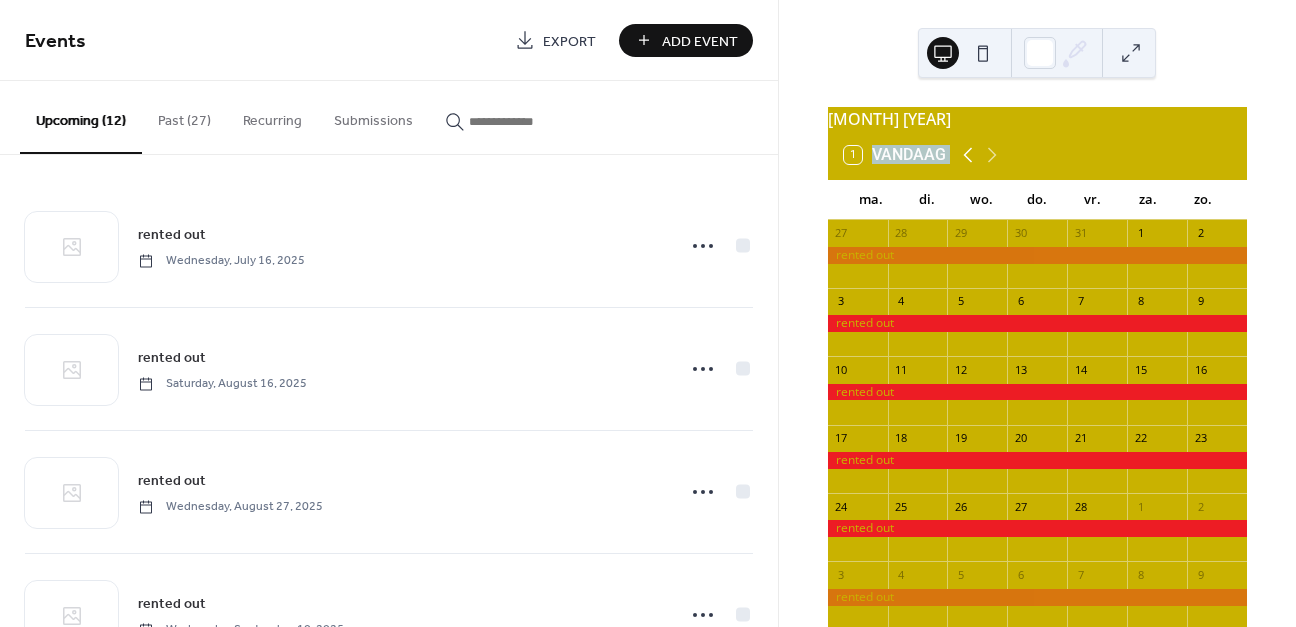 click 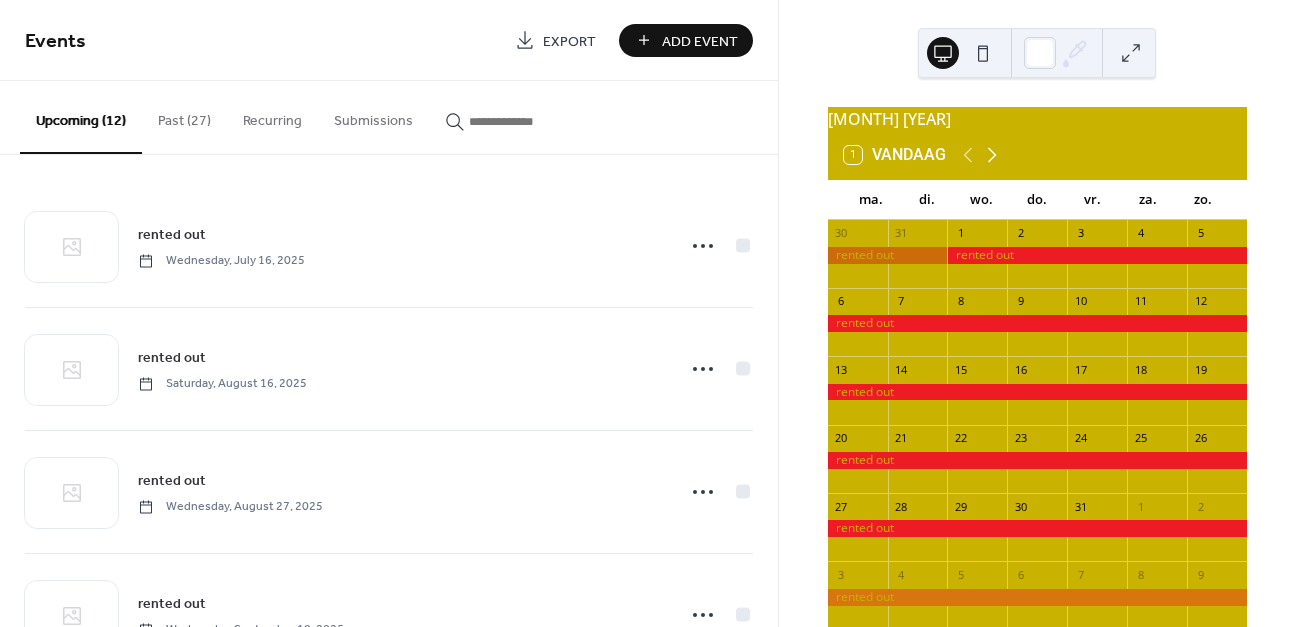click 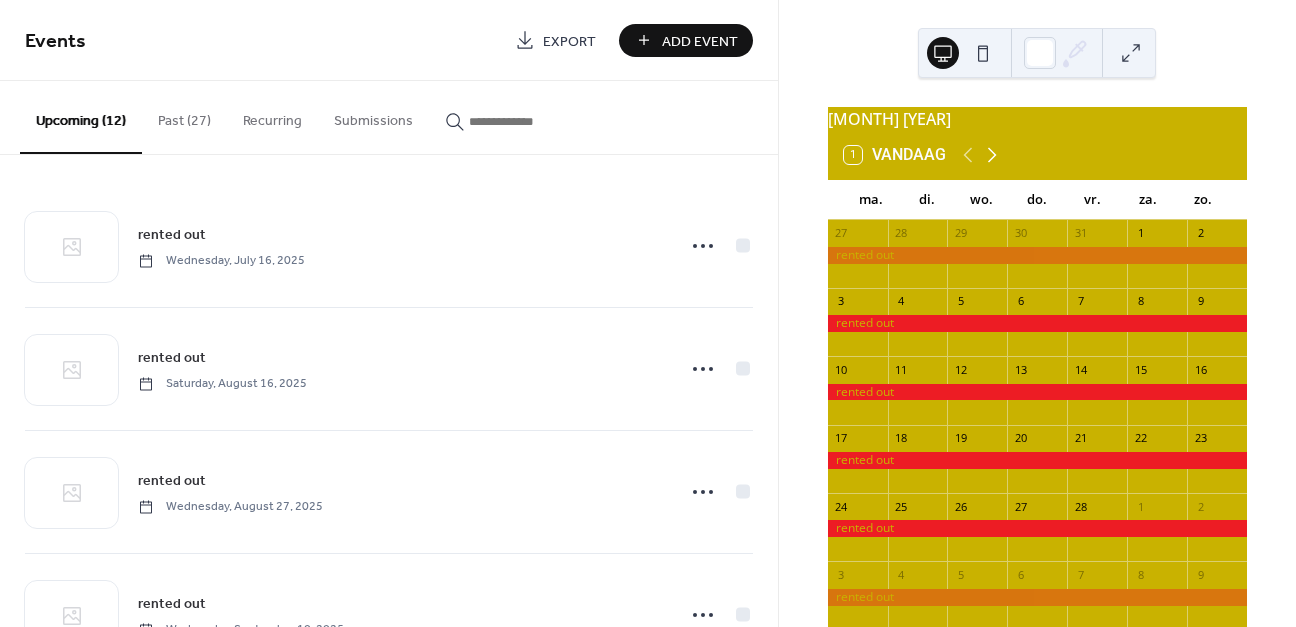 click 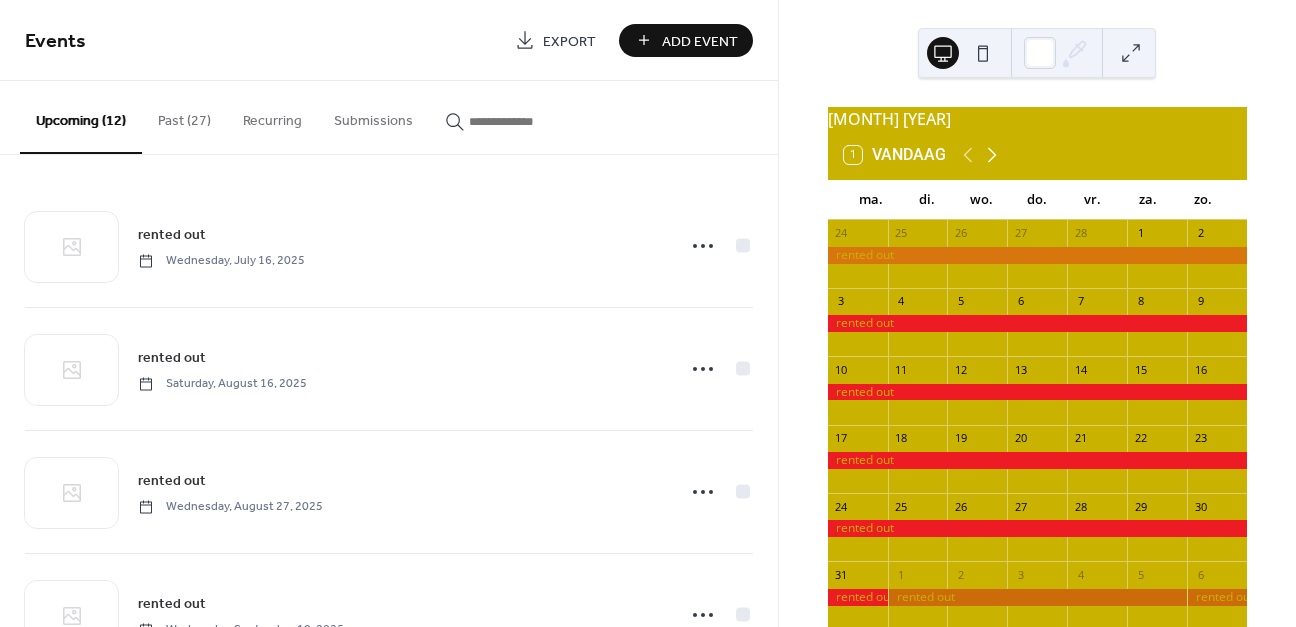 click 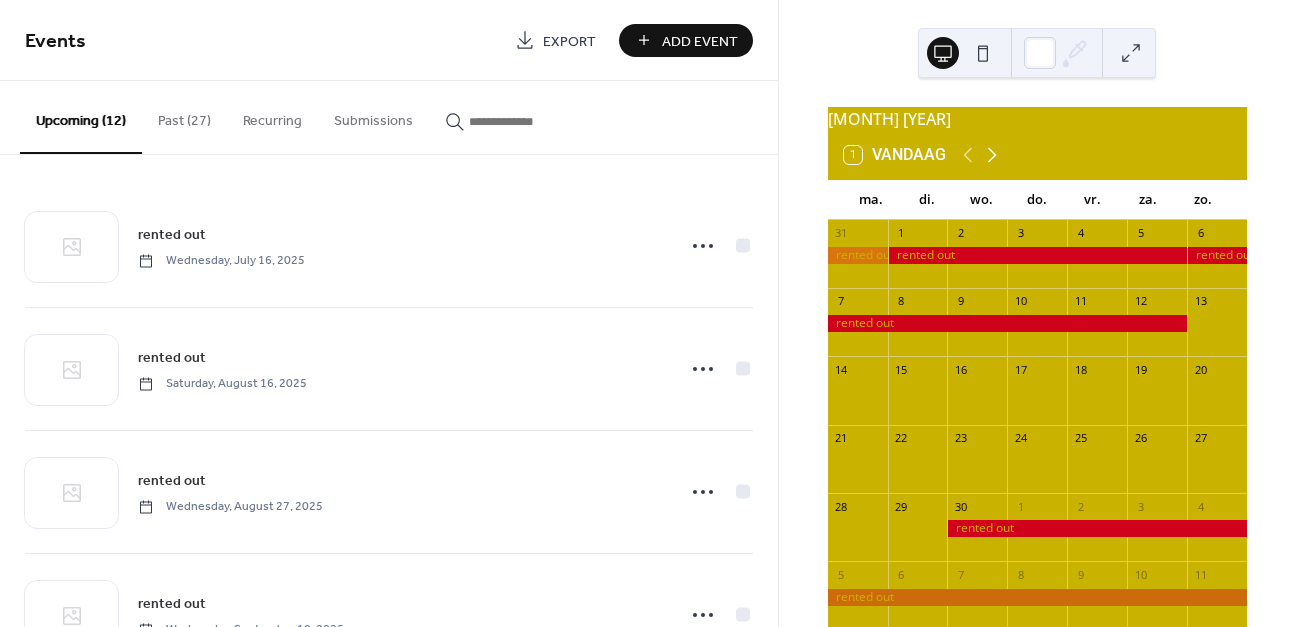 click 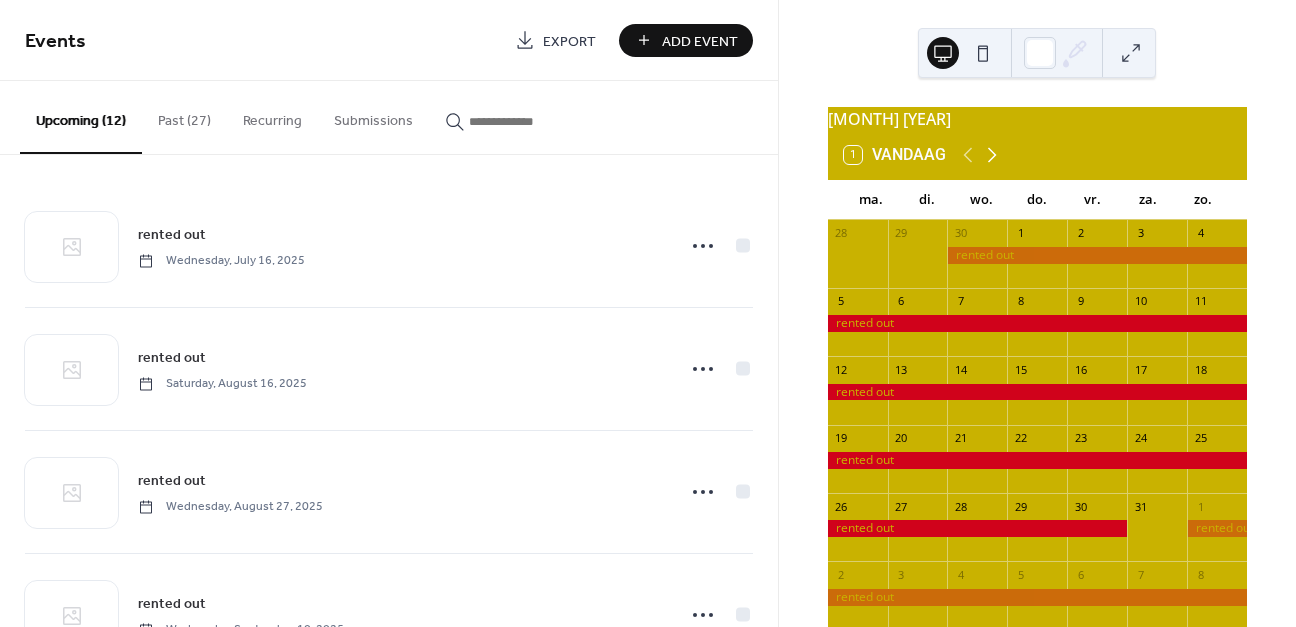 click 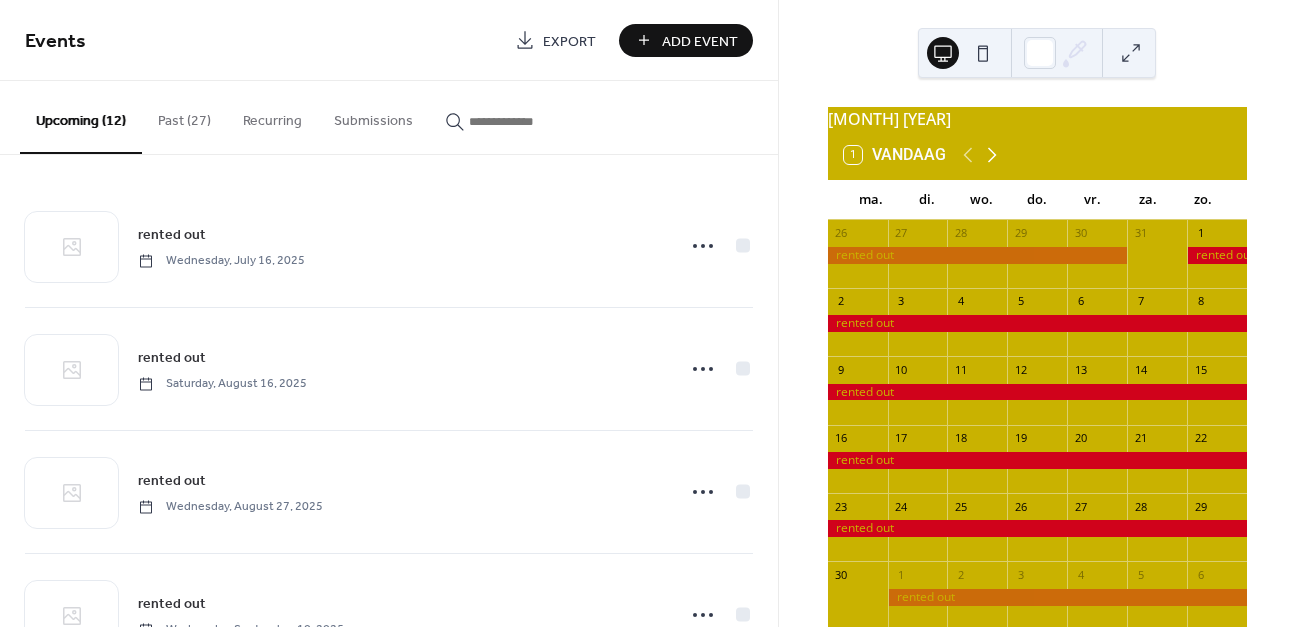 click 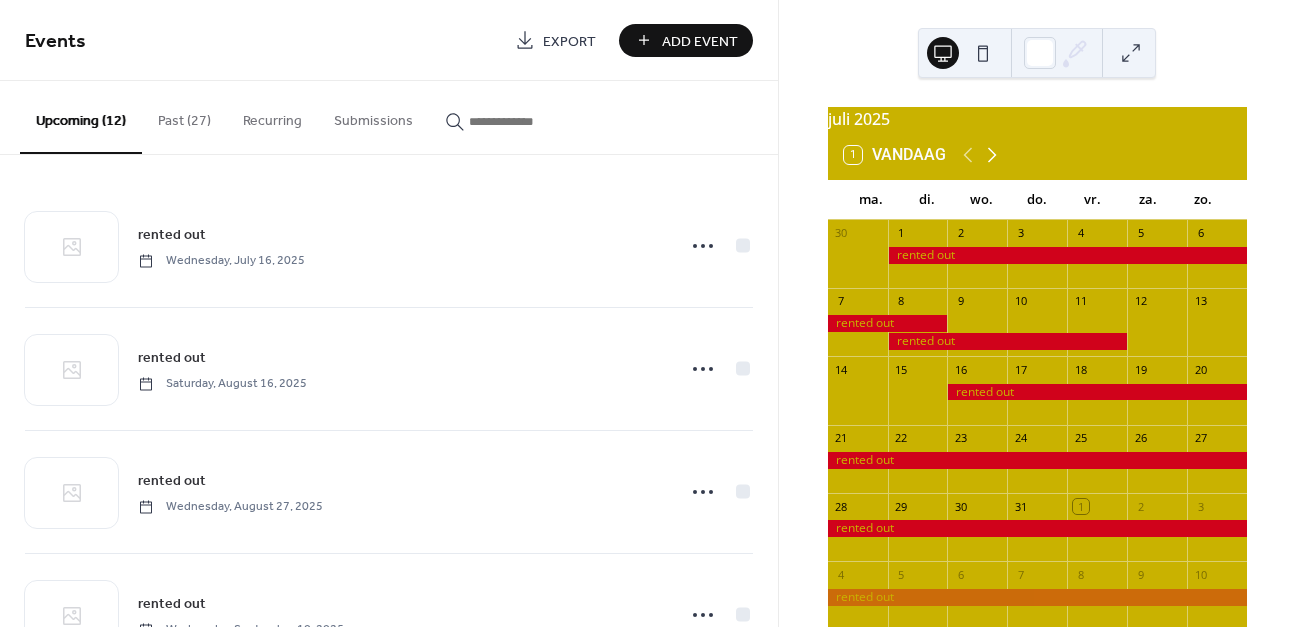 click 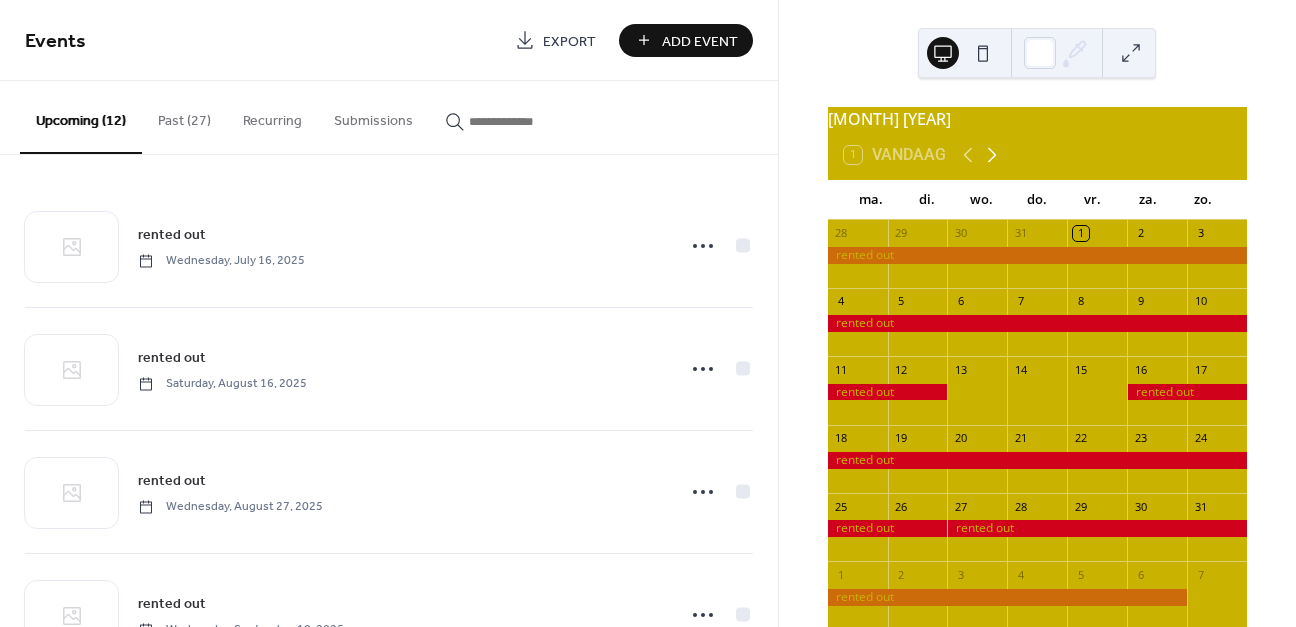 click 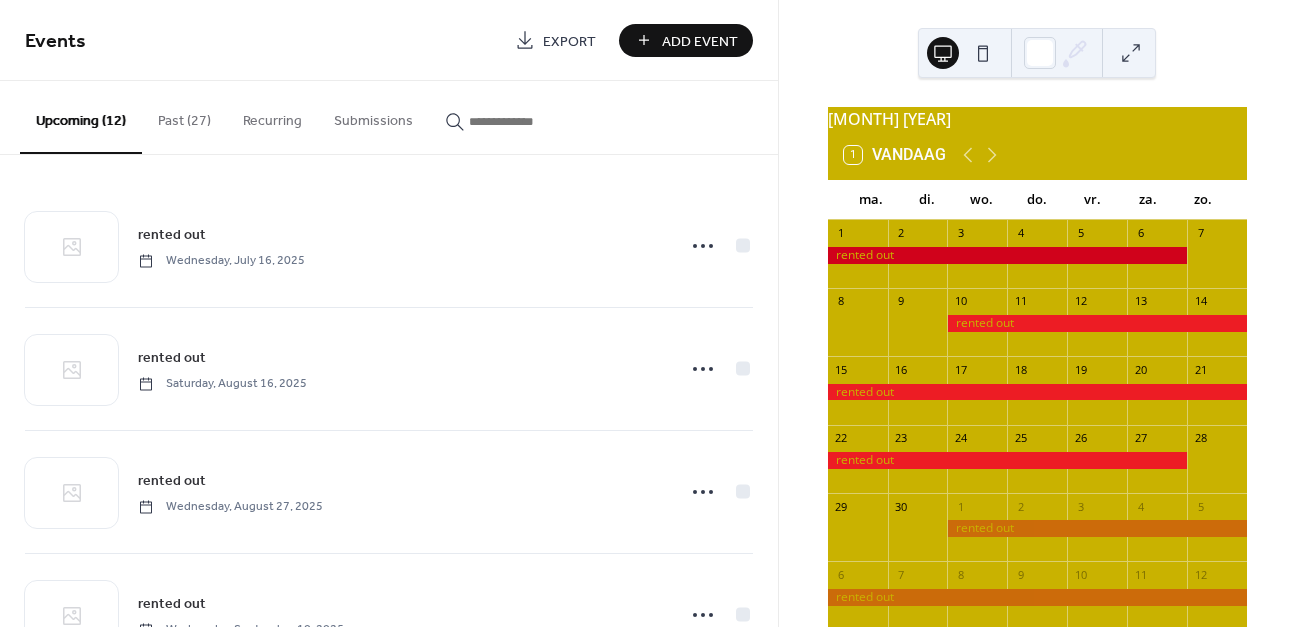 click on "1 [DAY_REFERENCE]" at bounding box center (1037, 155) 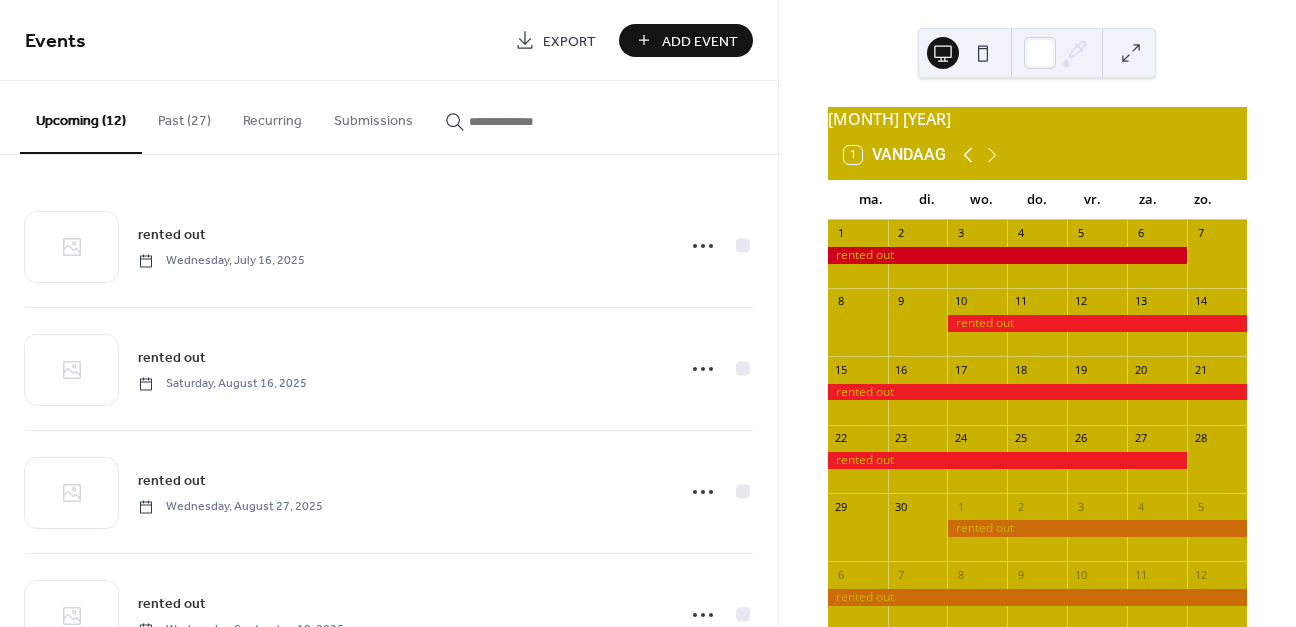 click 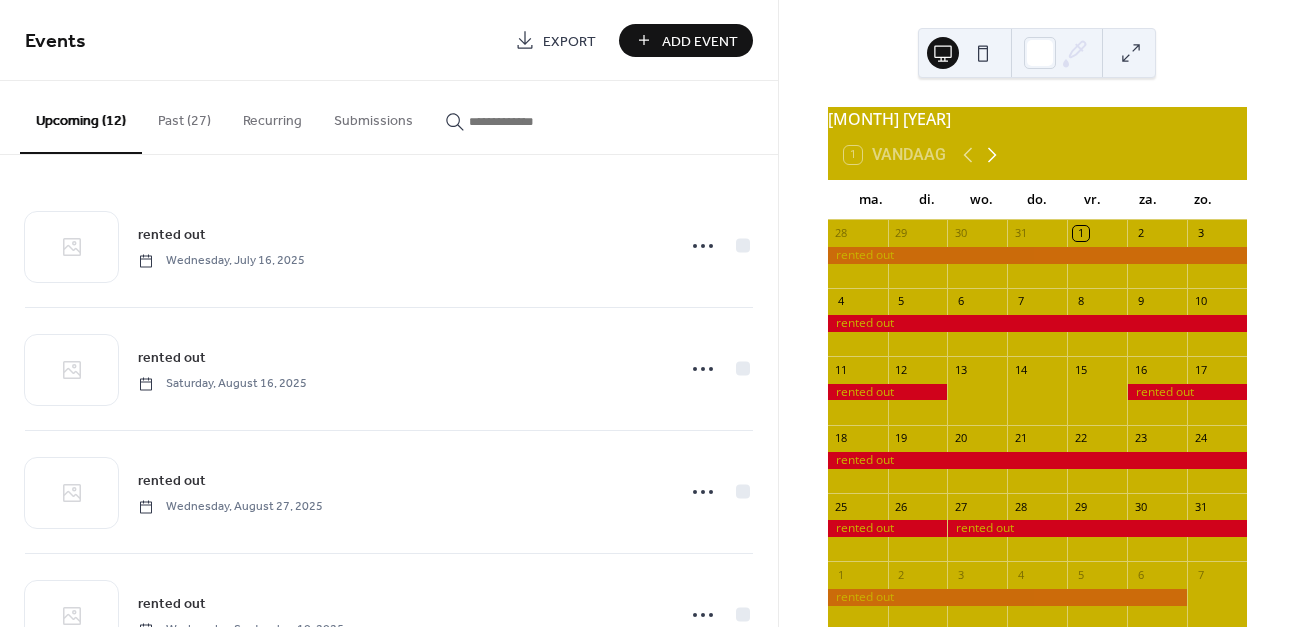 click 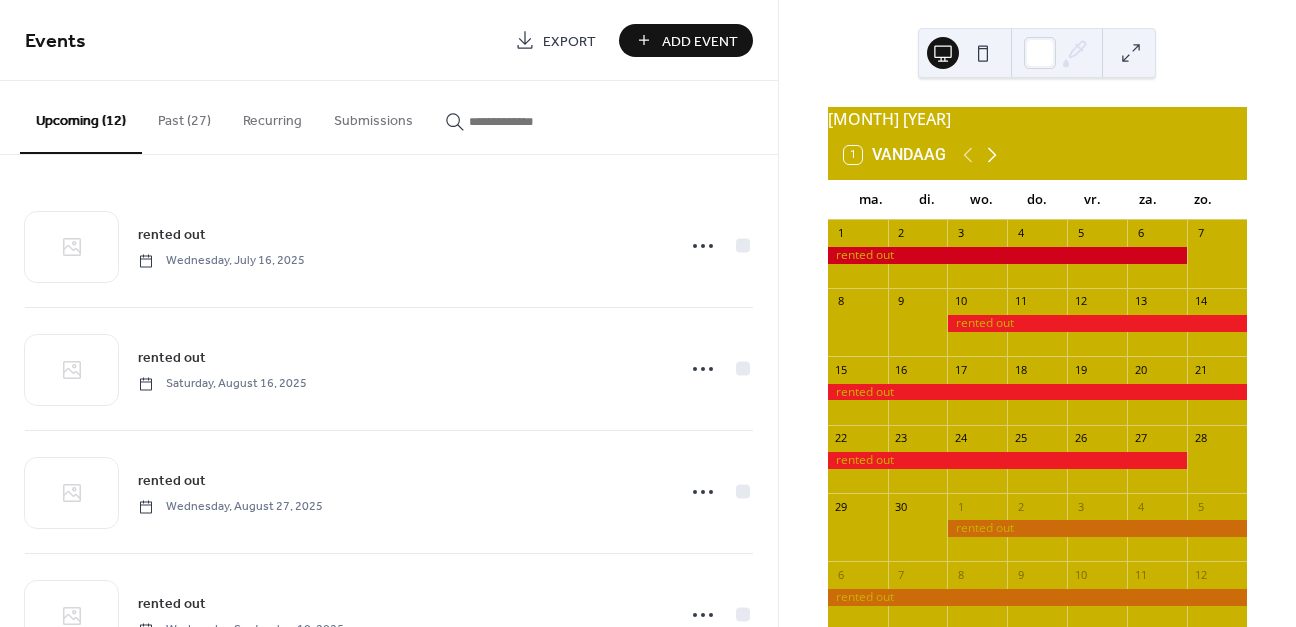click 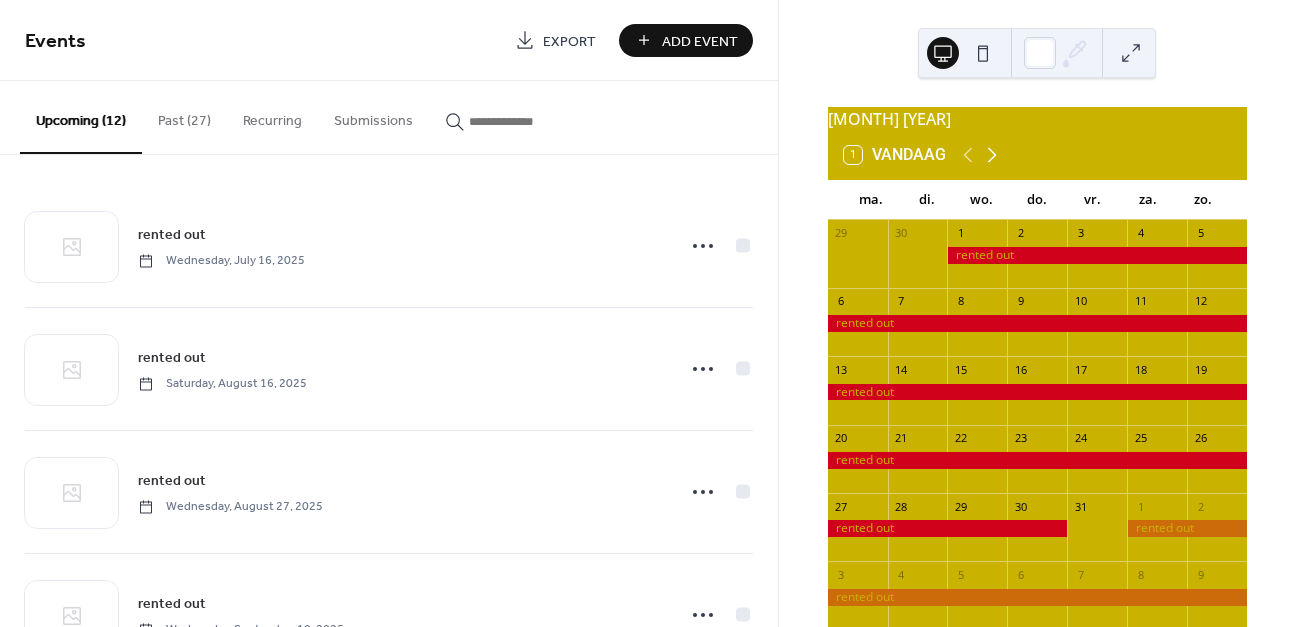 click 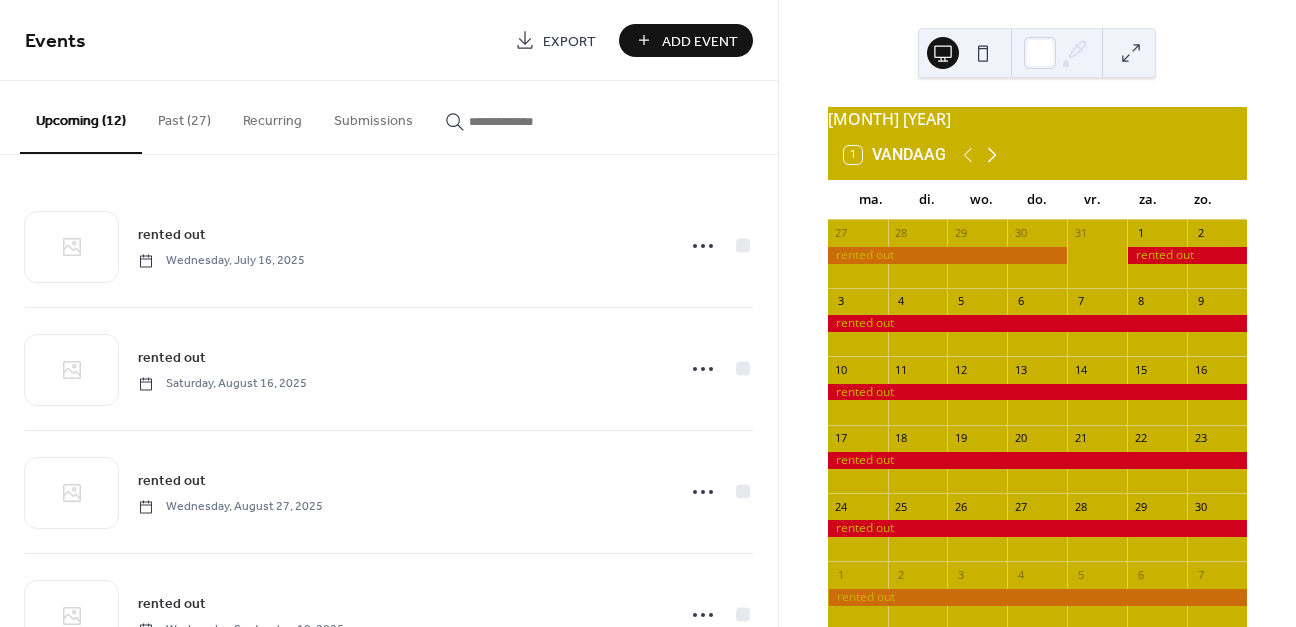 click 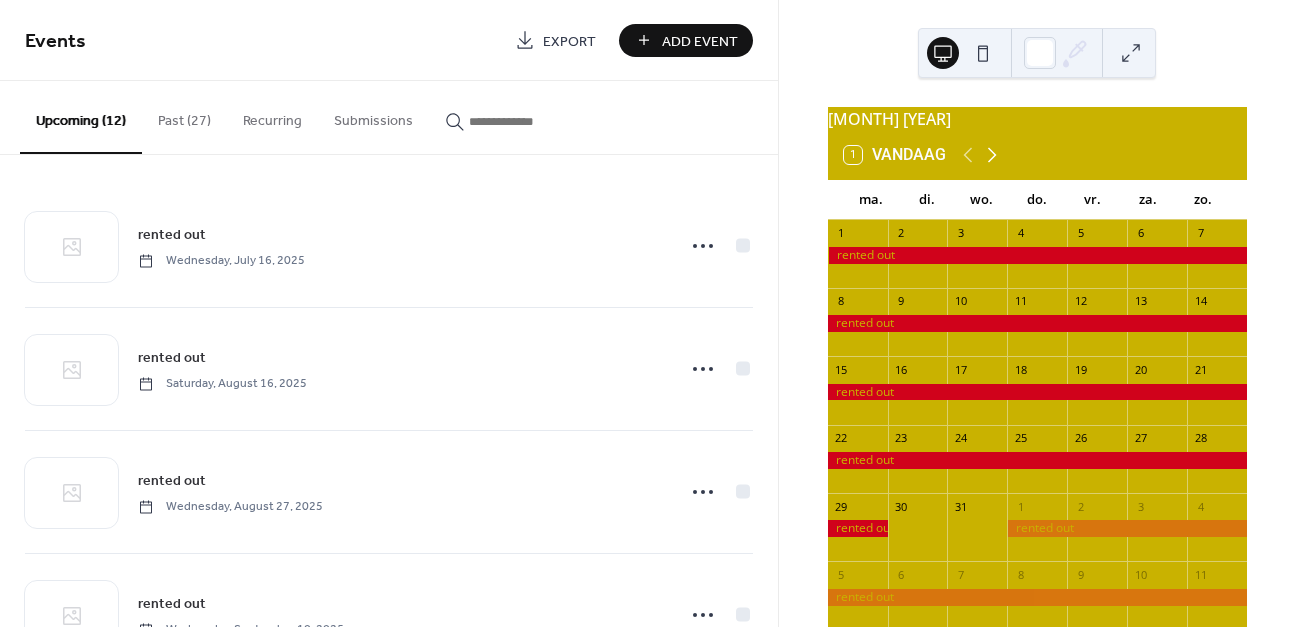 click 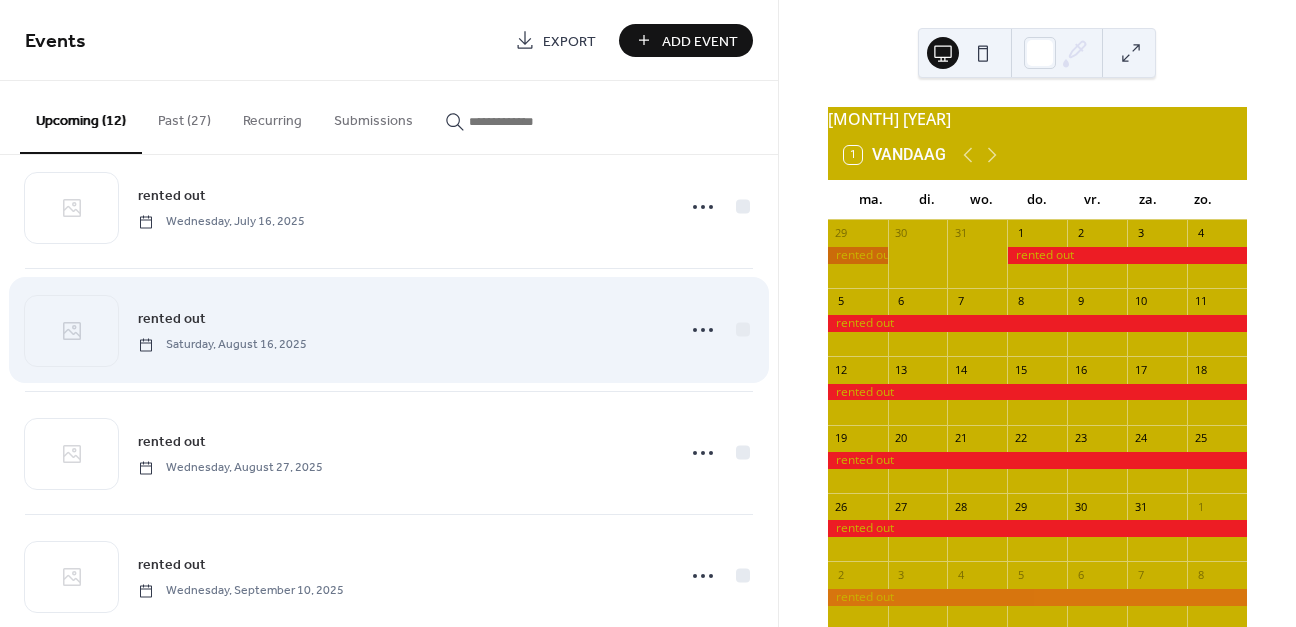 scroll, scrollTop: 46, scrollLeft: 0, axis: vertical 